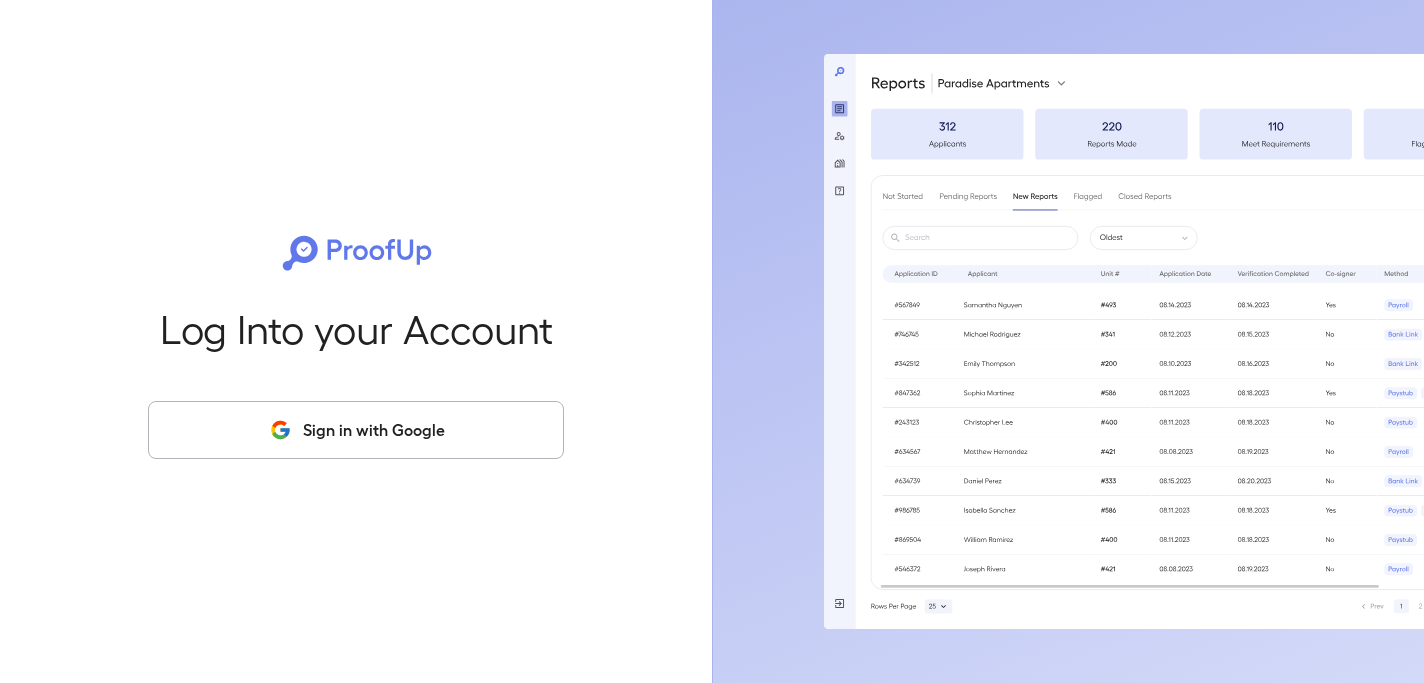 scroll, scrollTop: 0, scrollLeft: 0, axis: both 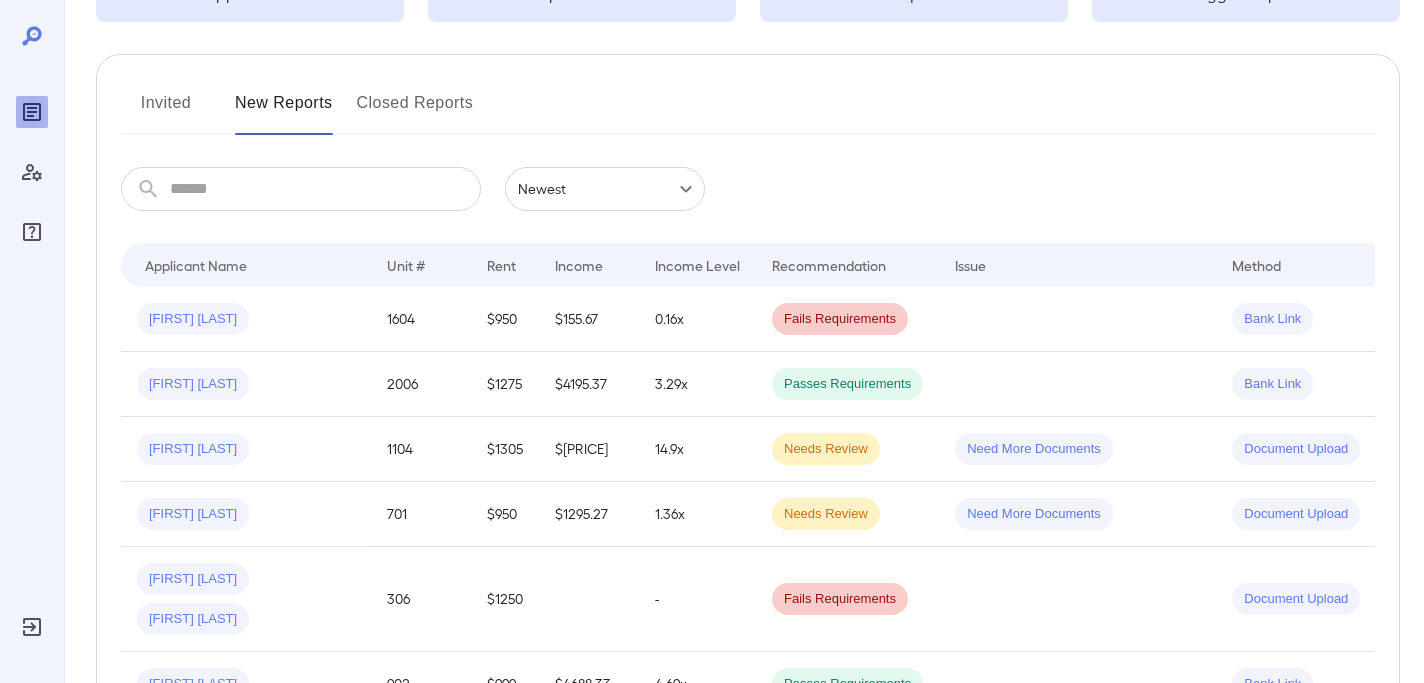 click on "Invited" at bounding box center [166, 111] 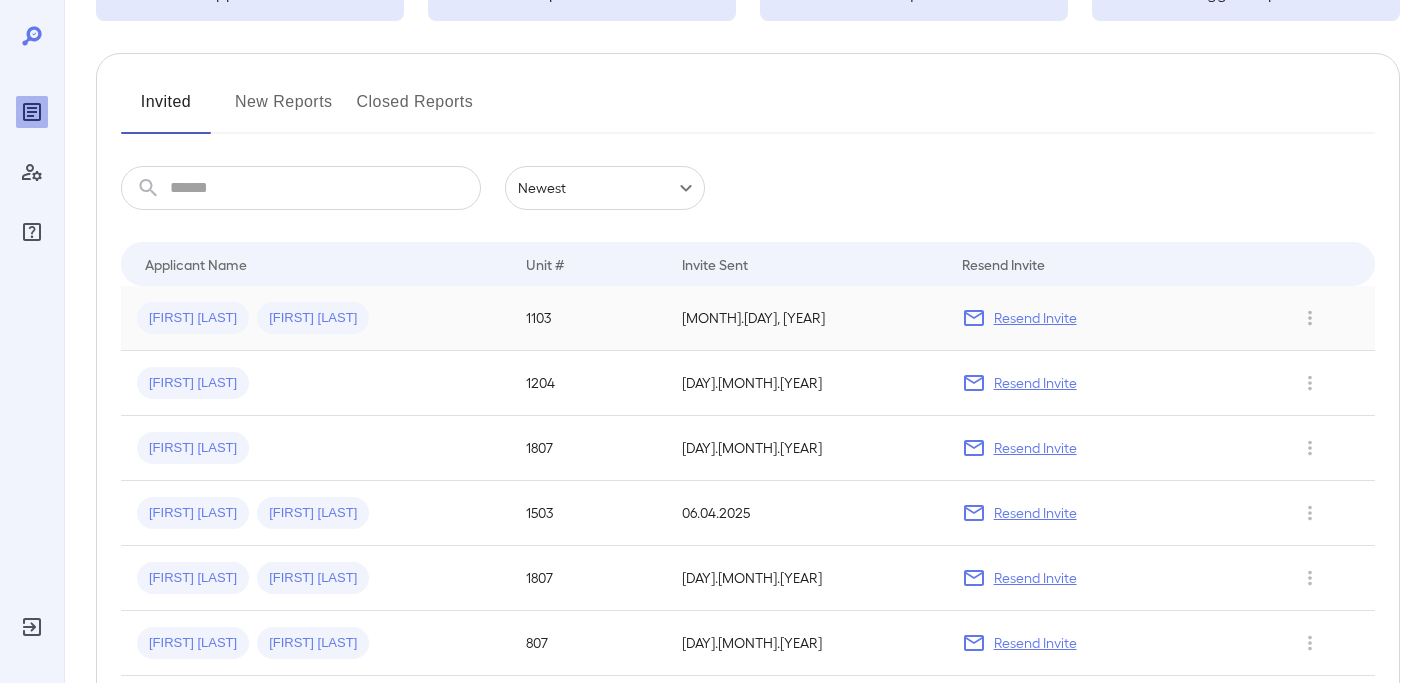scroll, scrollTop: 197, scrollLeft: 0, axis: vertical 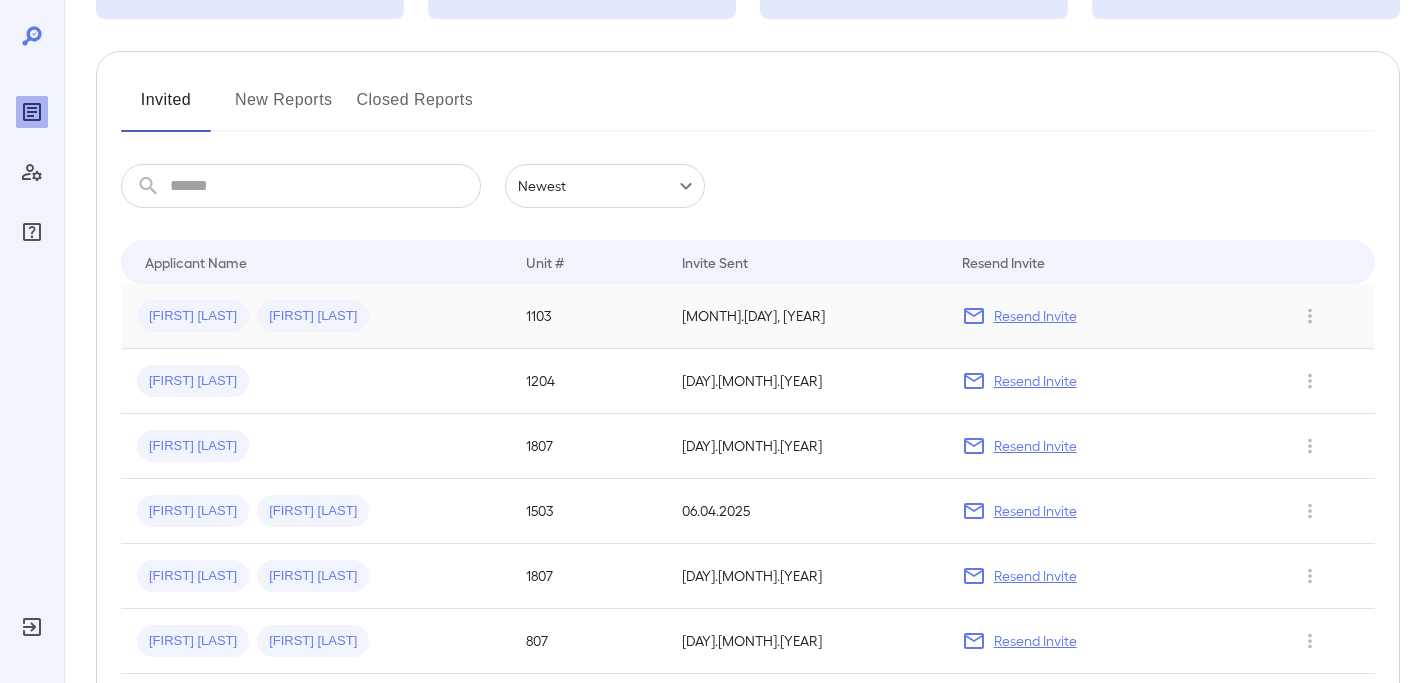 click on "[FIRST] [LAST] [FIRST] [LAST]" at bounding box center [315, 316] 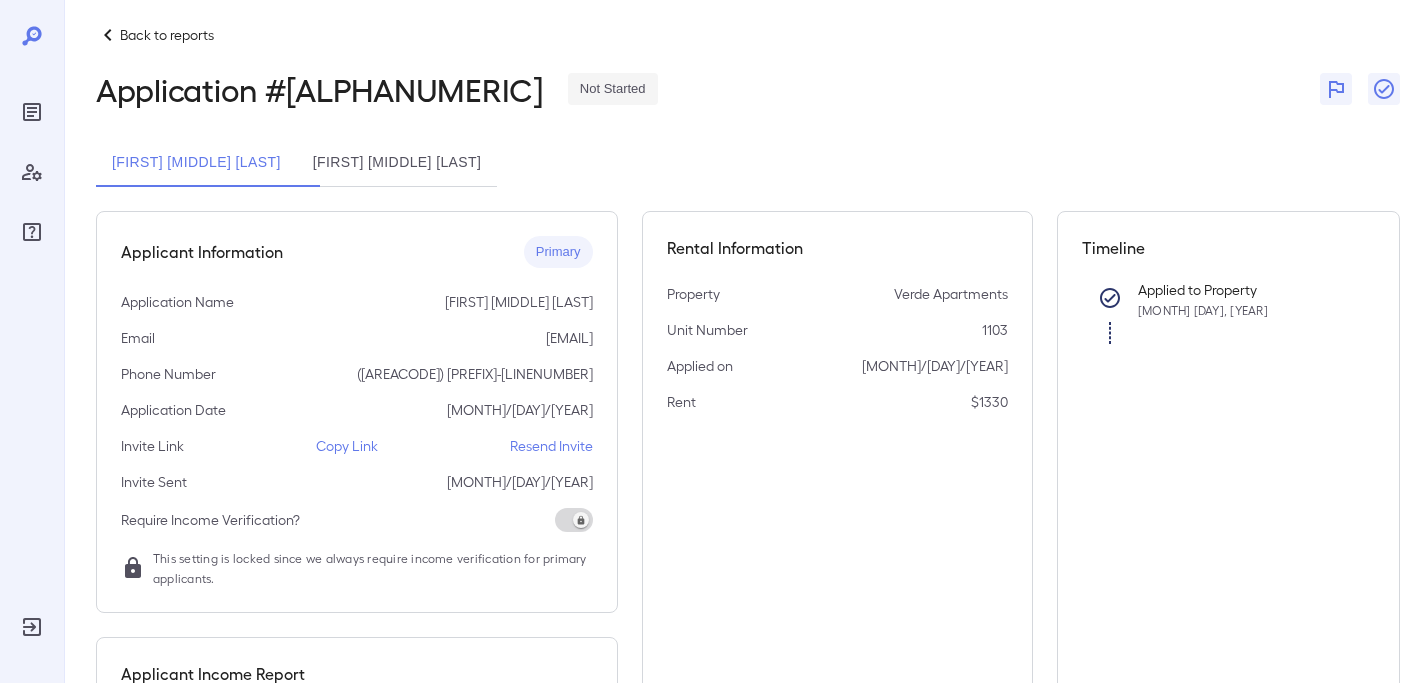 scroll, scrollTop: 0, scrollLeft: 0, axis: both 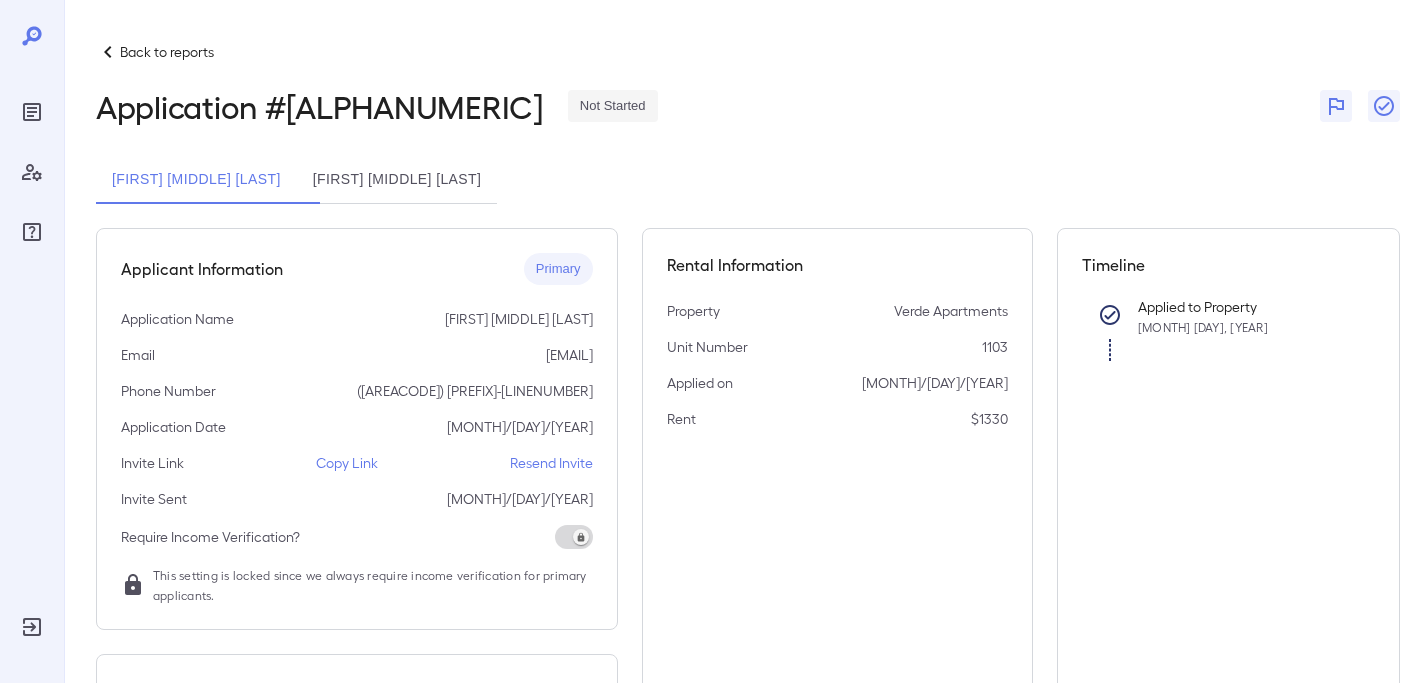 click at bounding box center [108, 52] 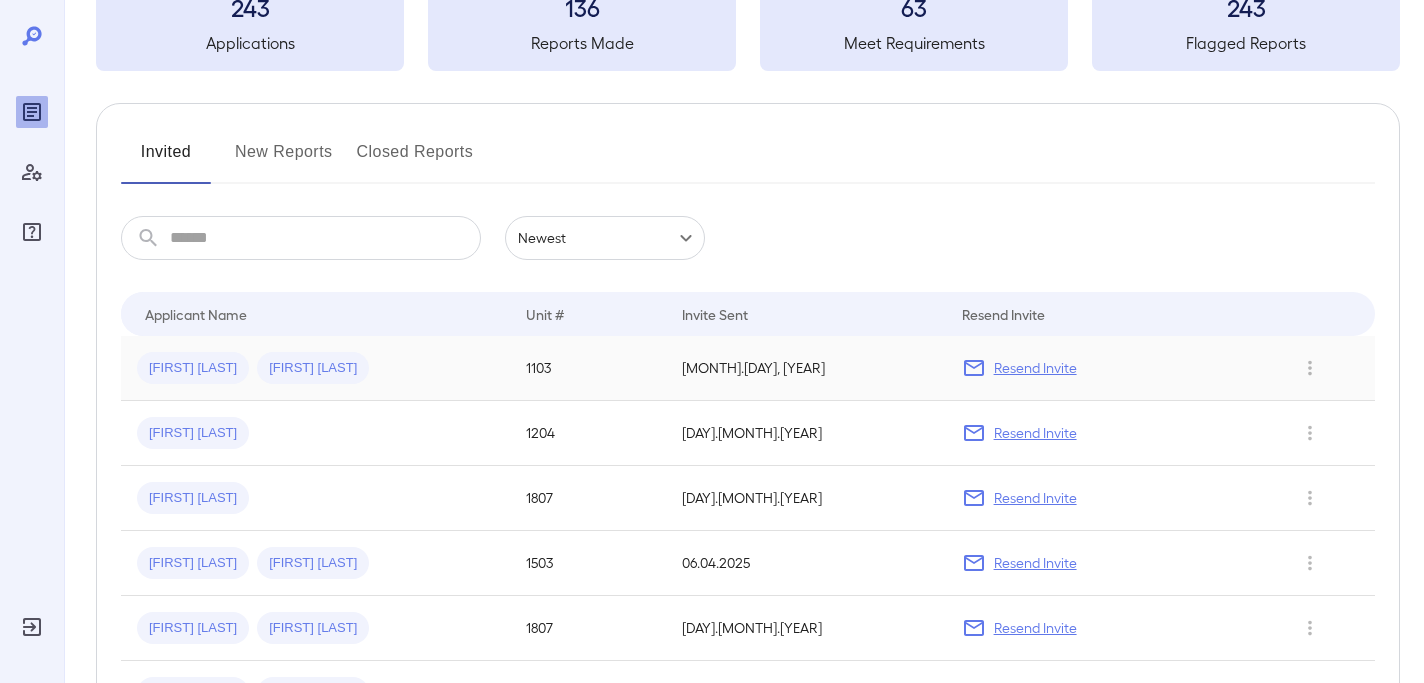scroll, scrollTop: 146, scrollLeft: 0, axis: vertical 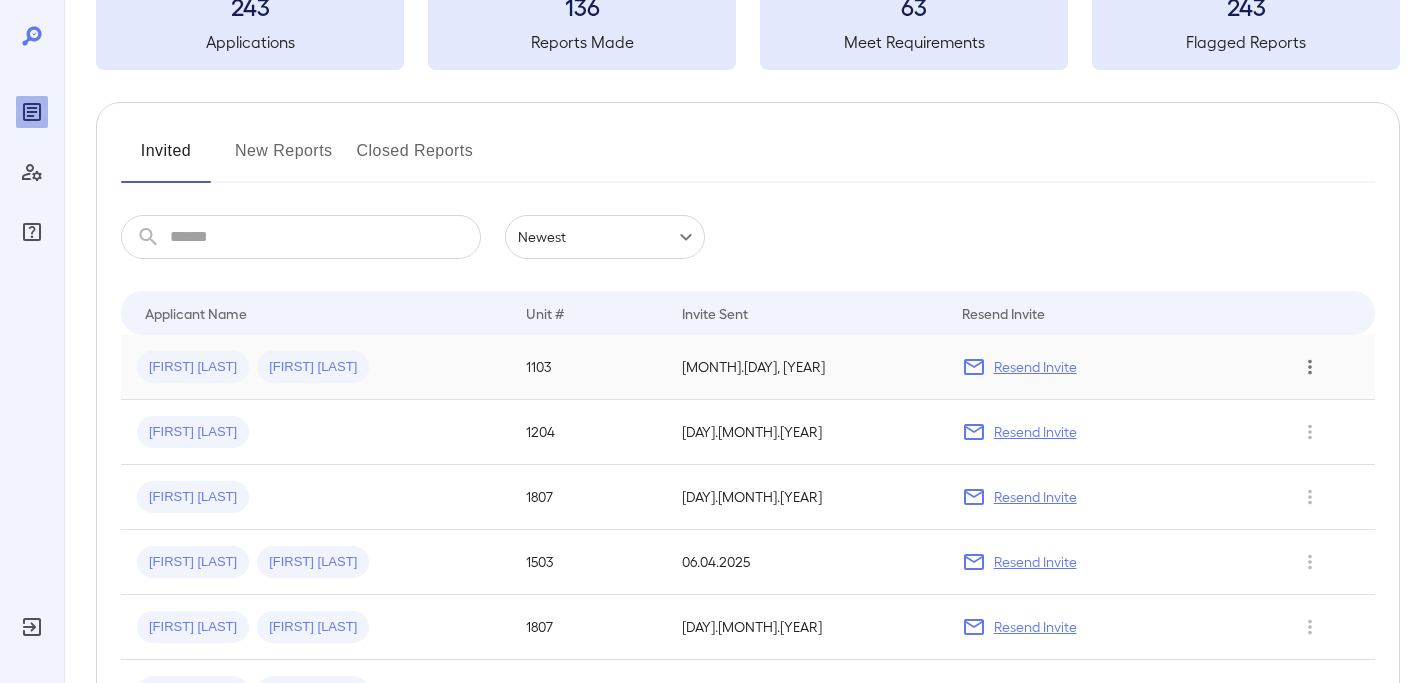 click at bounding box center (1310, 367) 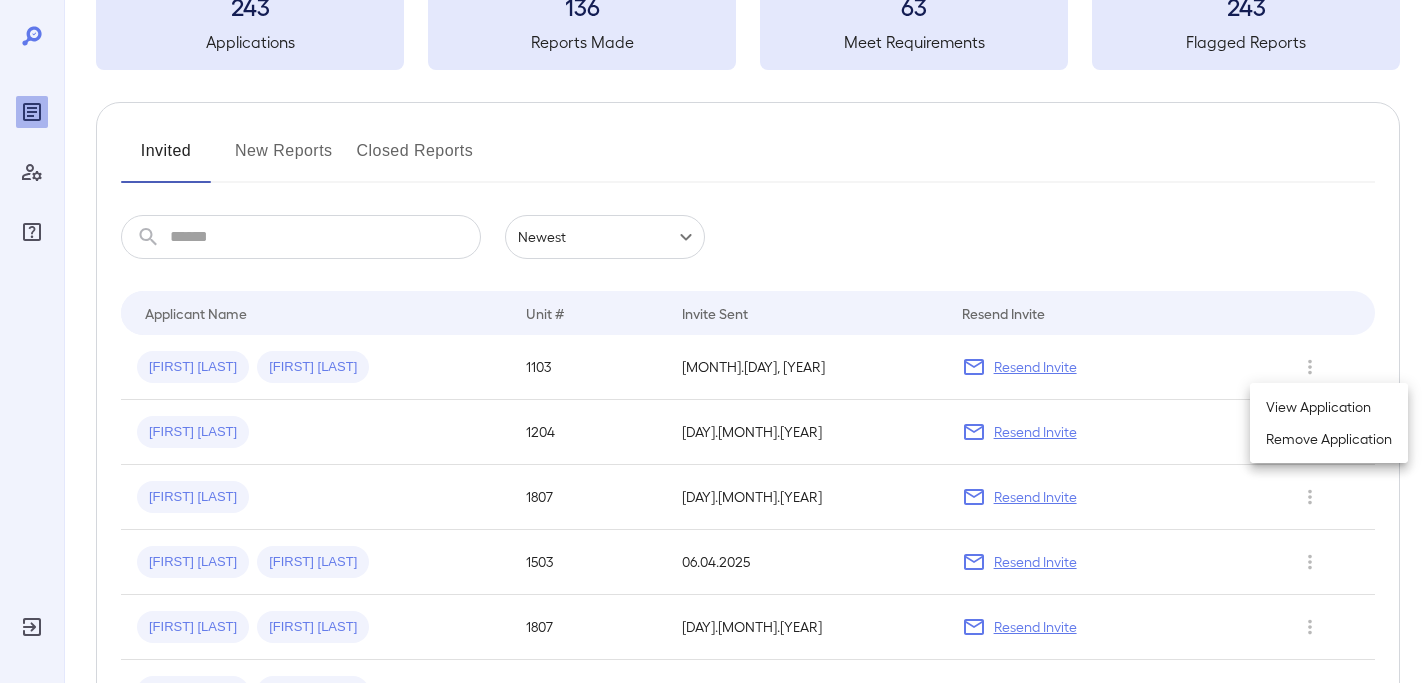 click at bounding box center [712, 341] 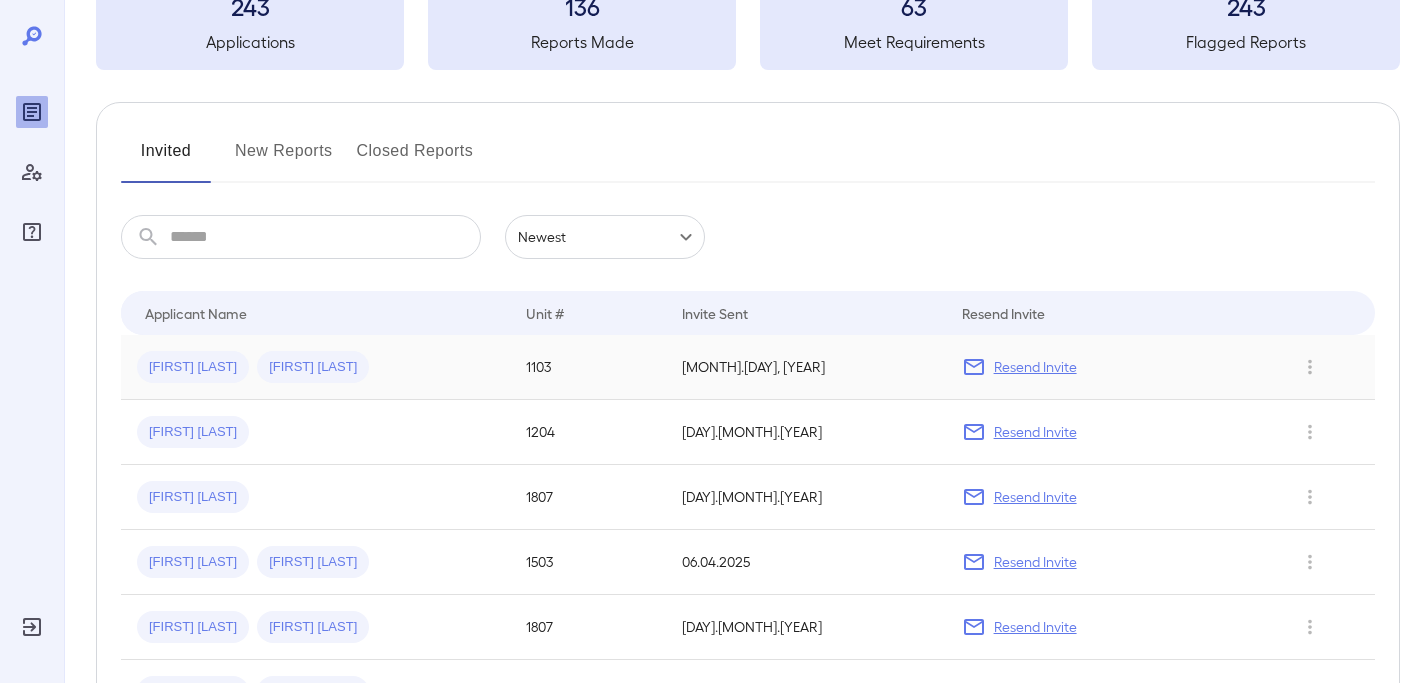 click on "[FIRST] [LAST]" at bounding box center [193, 367] 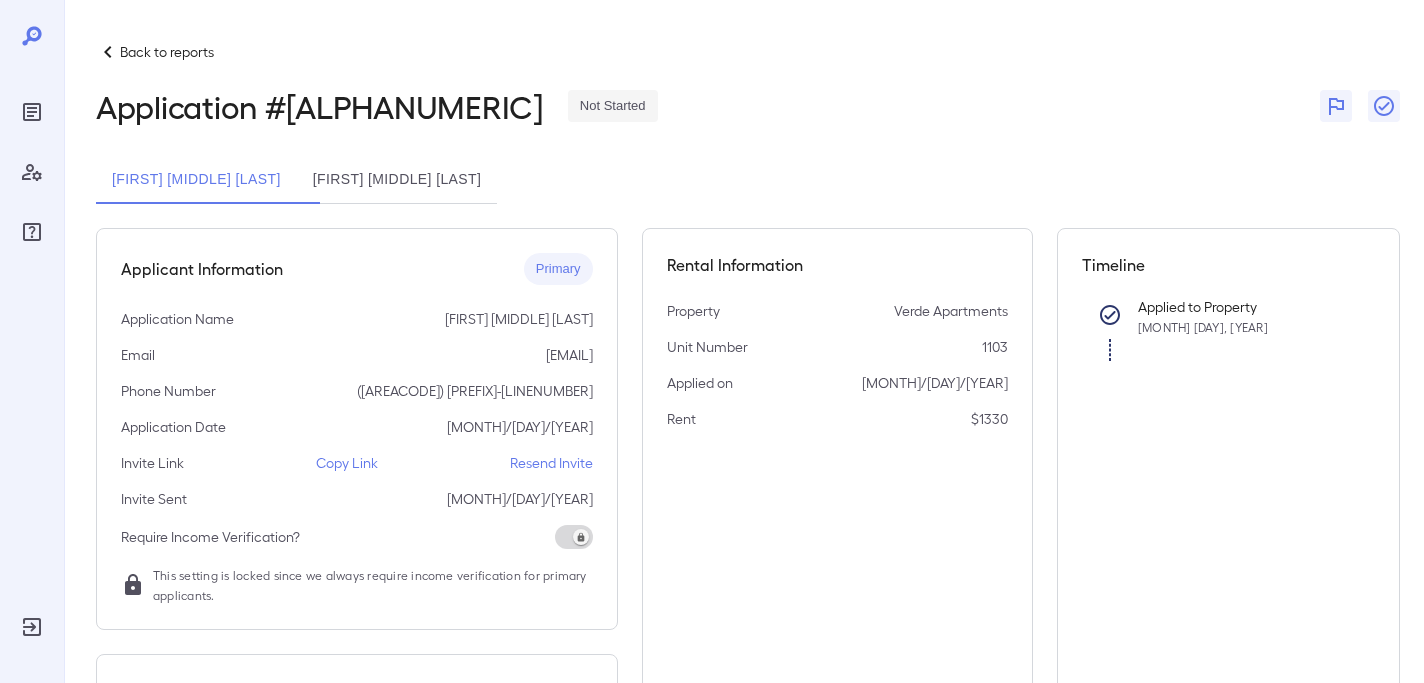 click on "Dajuan Jordan Taylor" at bounding box center [397, 180] 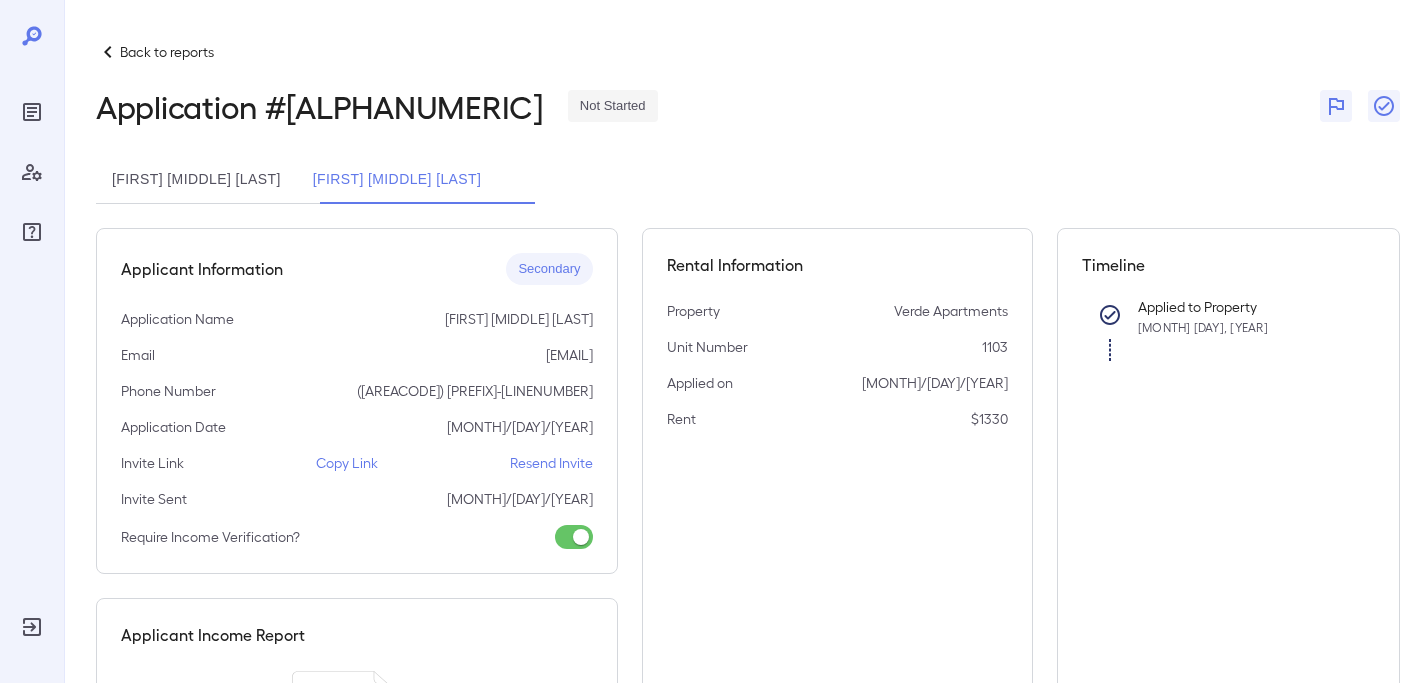 click on "Darren Charles Miller" at bounding box center [196, 180] 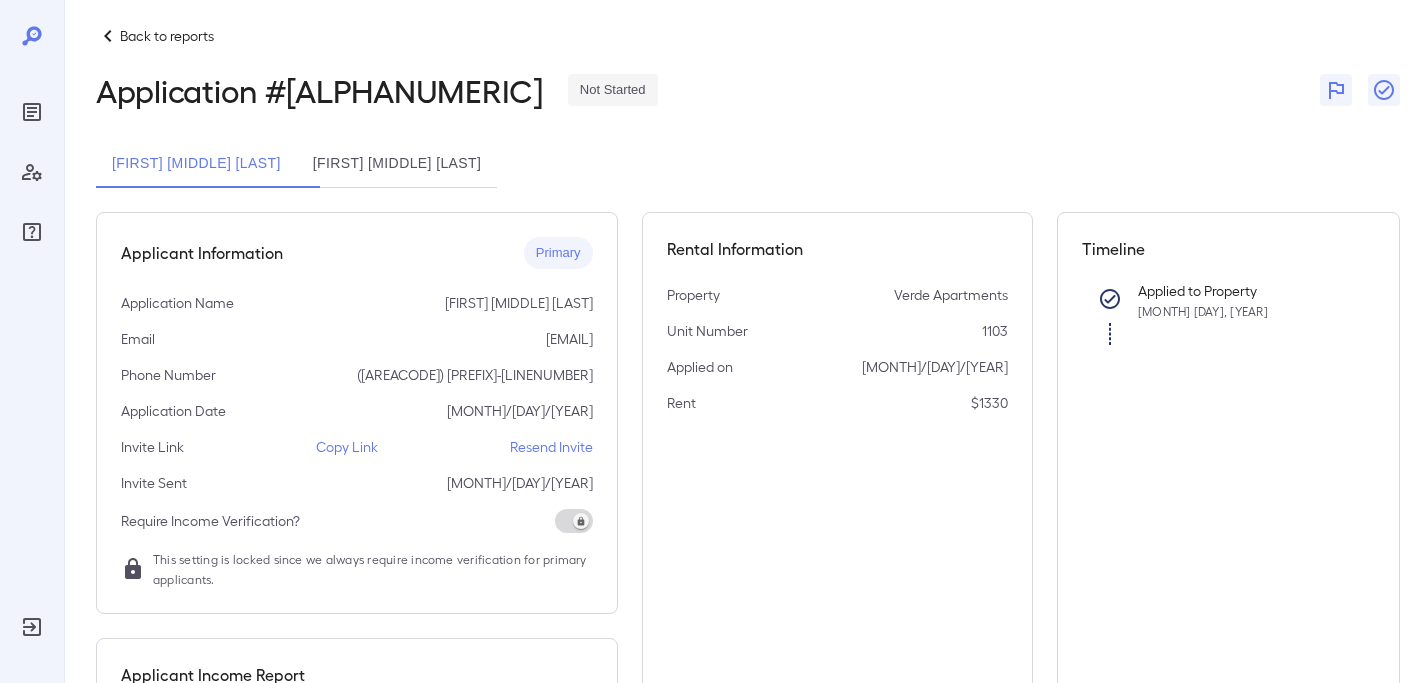 scroll, scrollTop: 0, scrollLeft: 0, axis: both 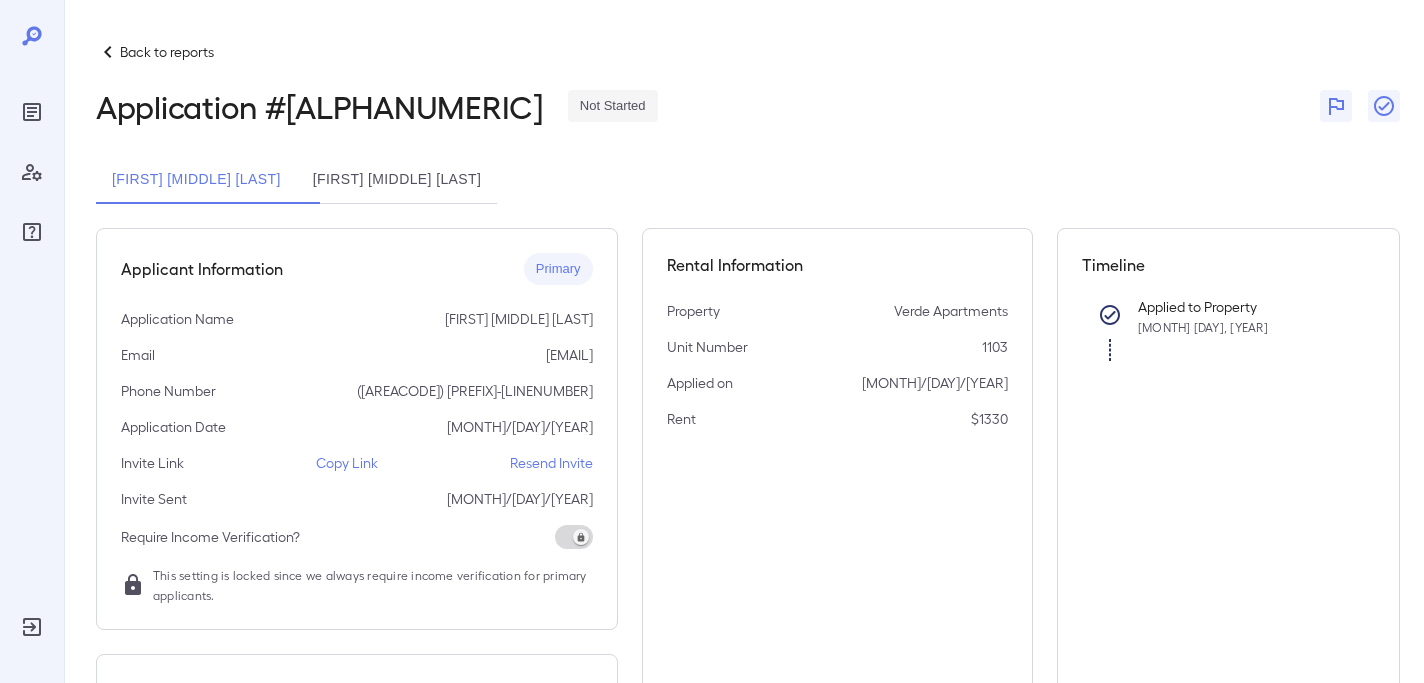 click on "Dajuan Jordan Taylor" at bounding box center (397, 180) 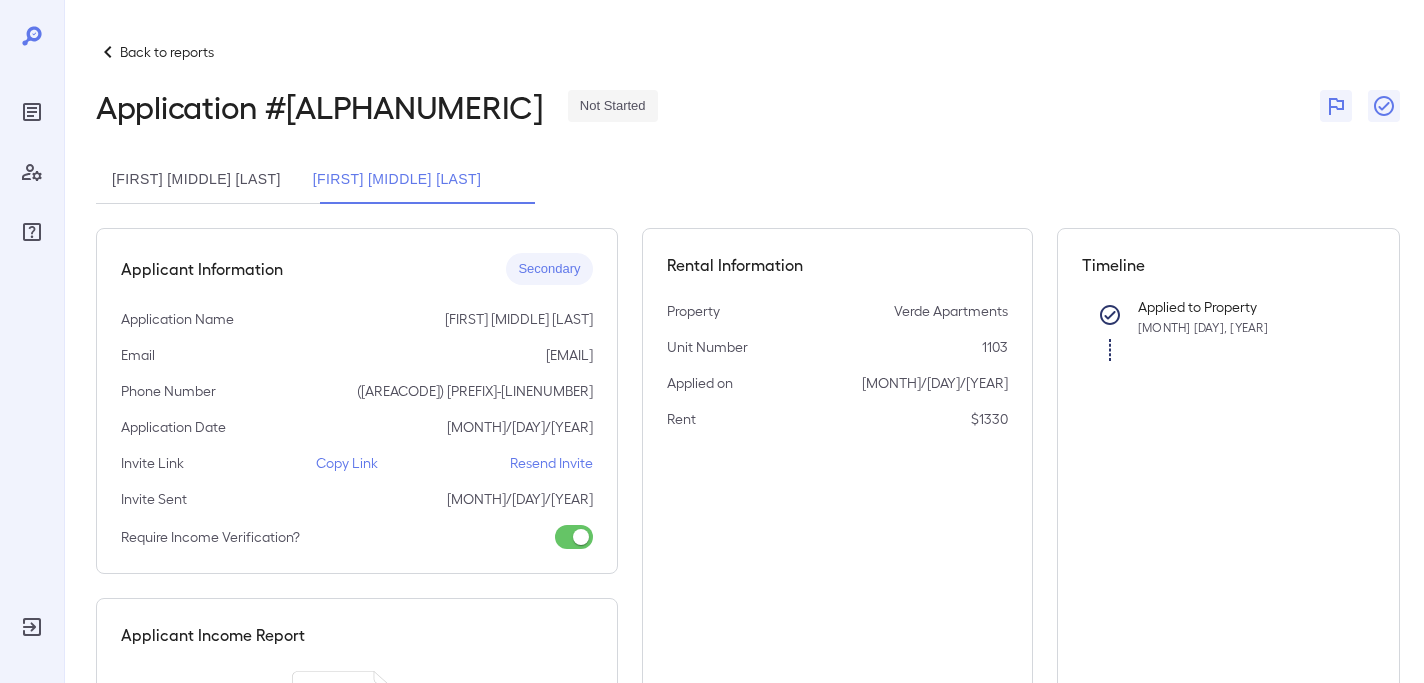 click on "Darren Charles Miller" at bounding box center (196, 180) 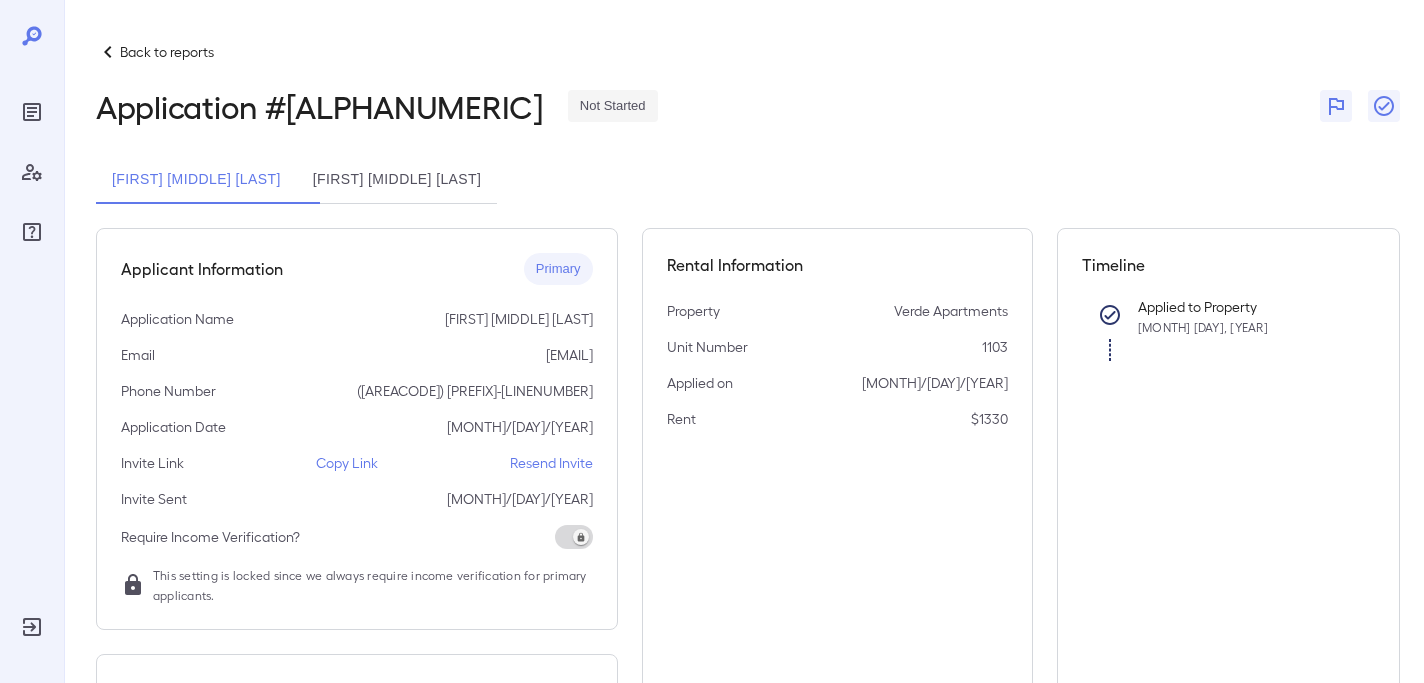click at bounding box center (108, 52) 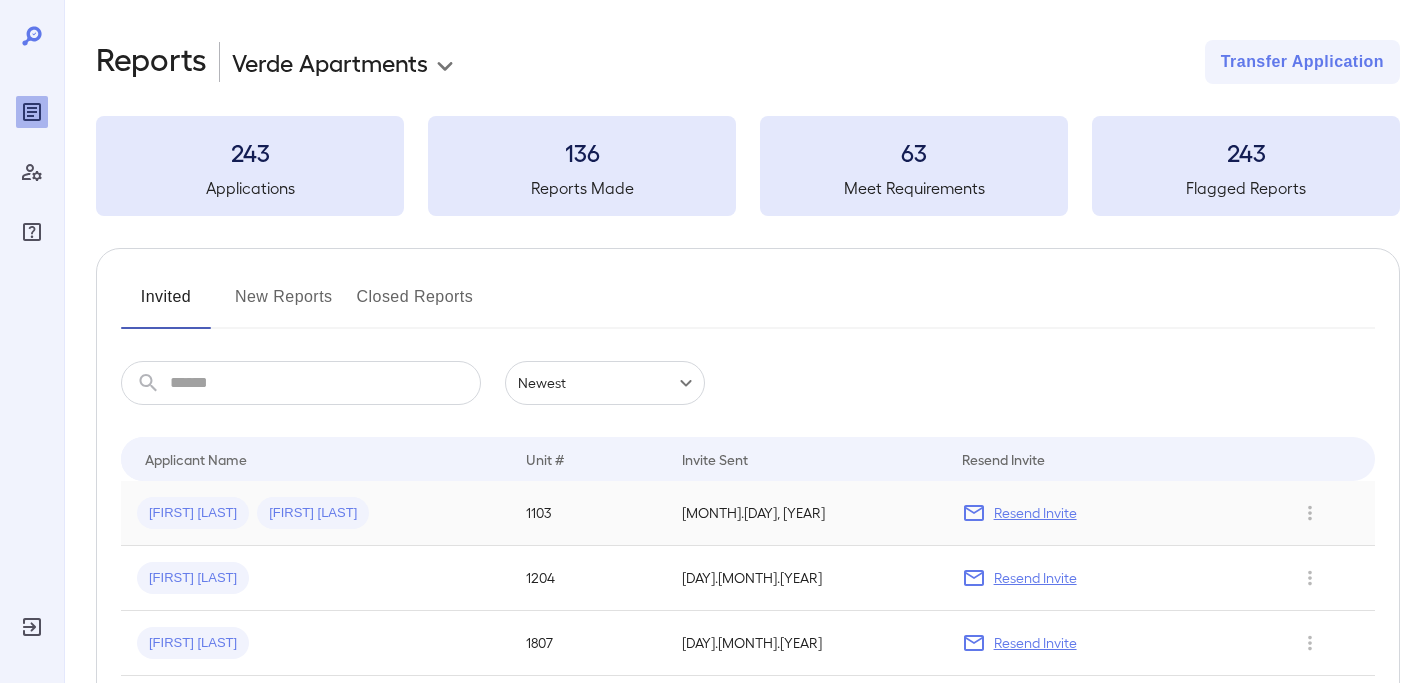 click on "Resend Invite" at bounding box center [1035, 513] 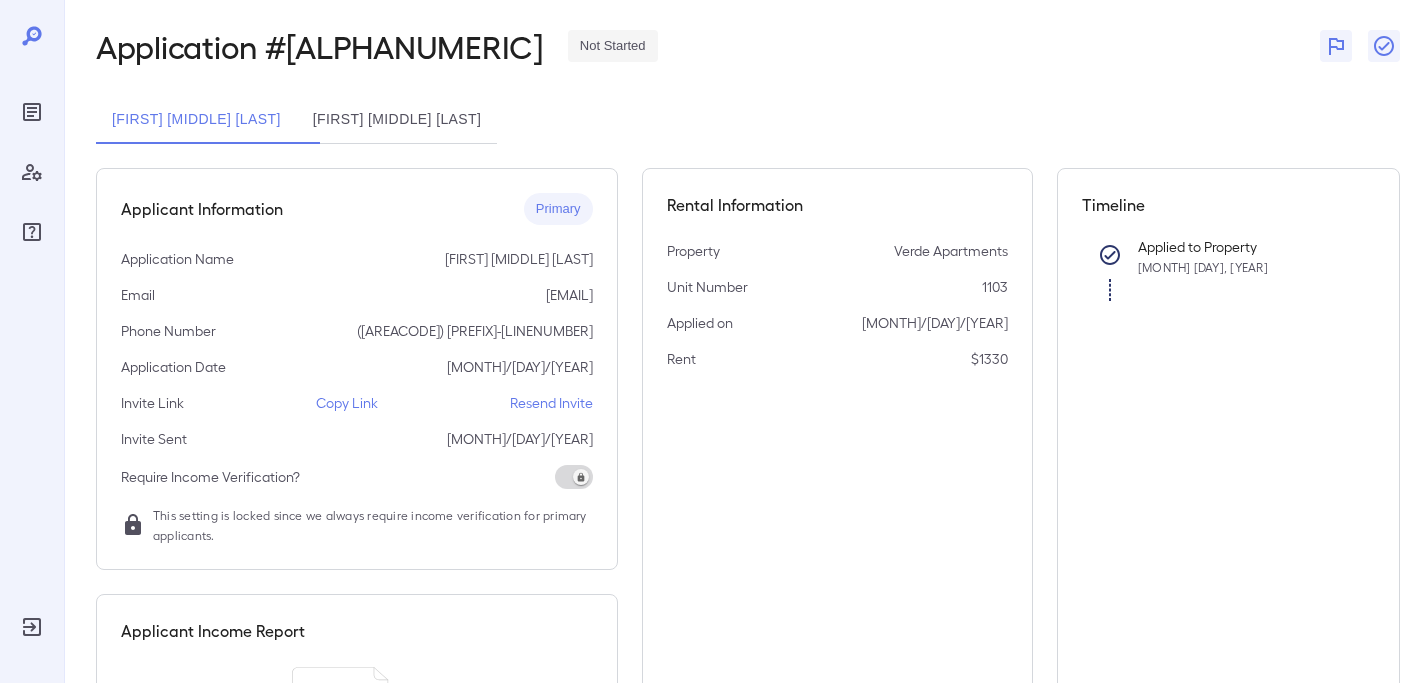 scroll, scrollTop: 68, scrollLeft: 0, axis: vertical 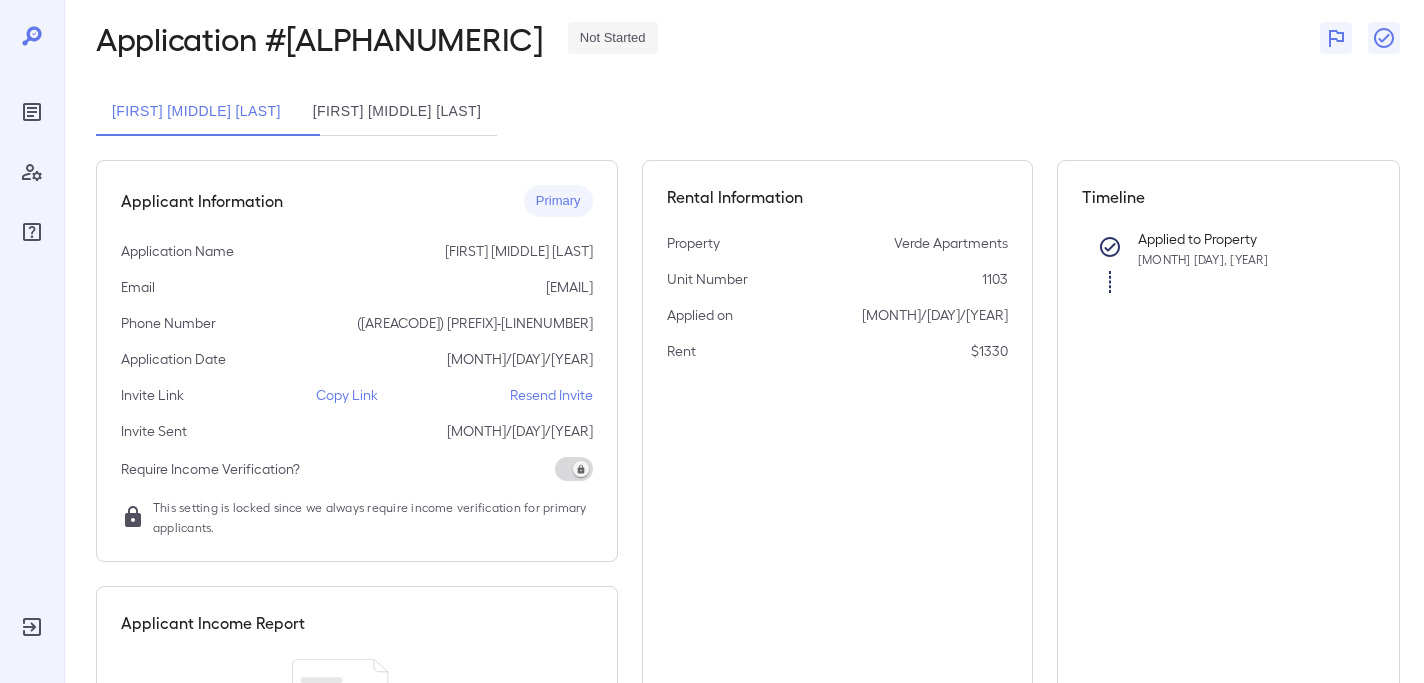click on "Dajuan Jordan Taylor" at bounding box center [397, 112] 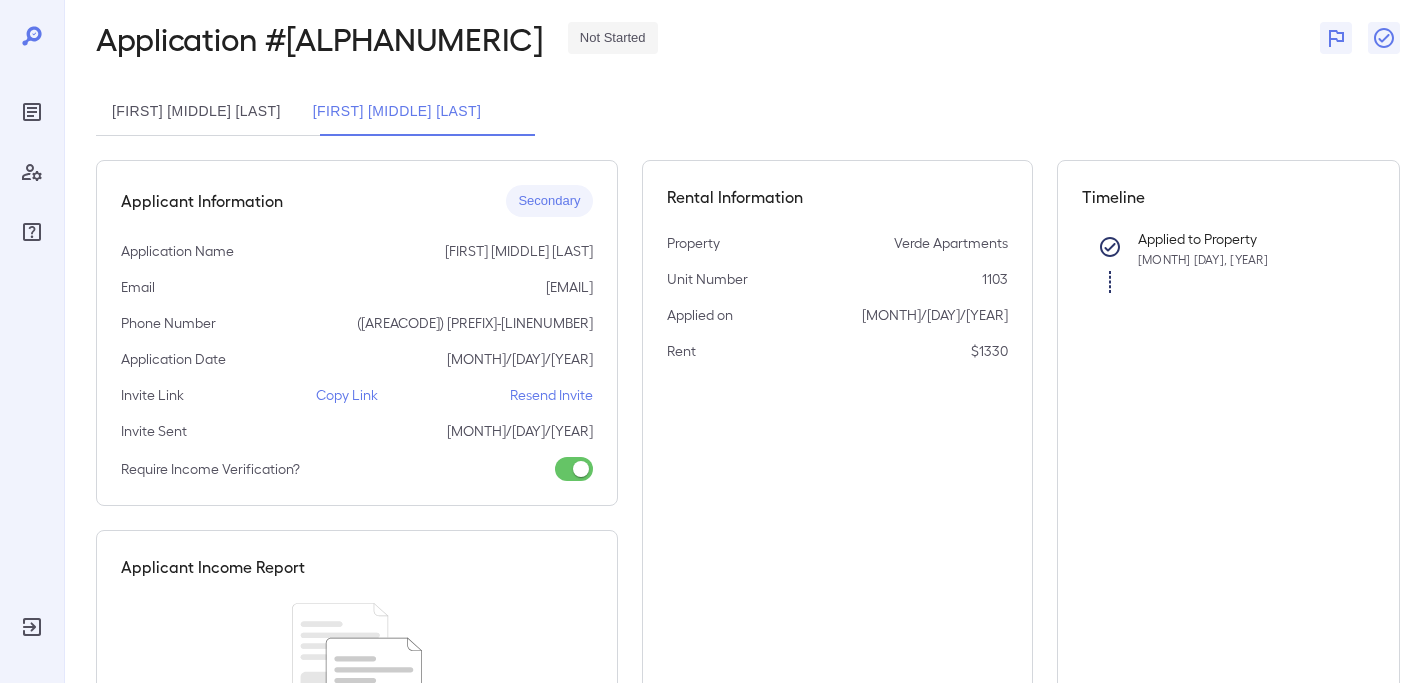 click on "Darren Charles Miller" at bounding box center (196, 112) 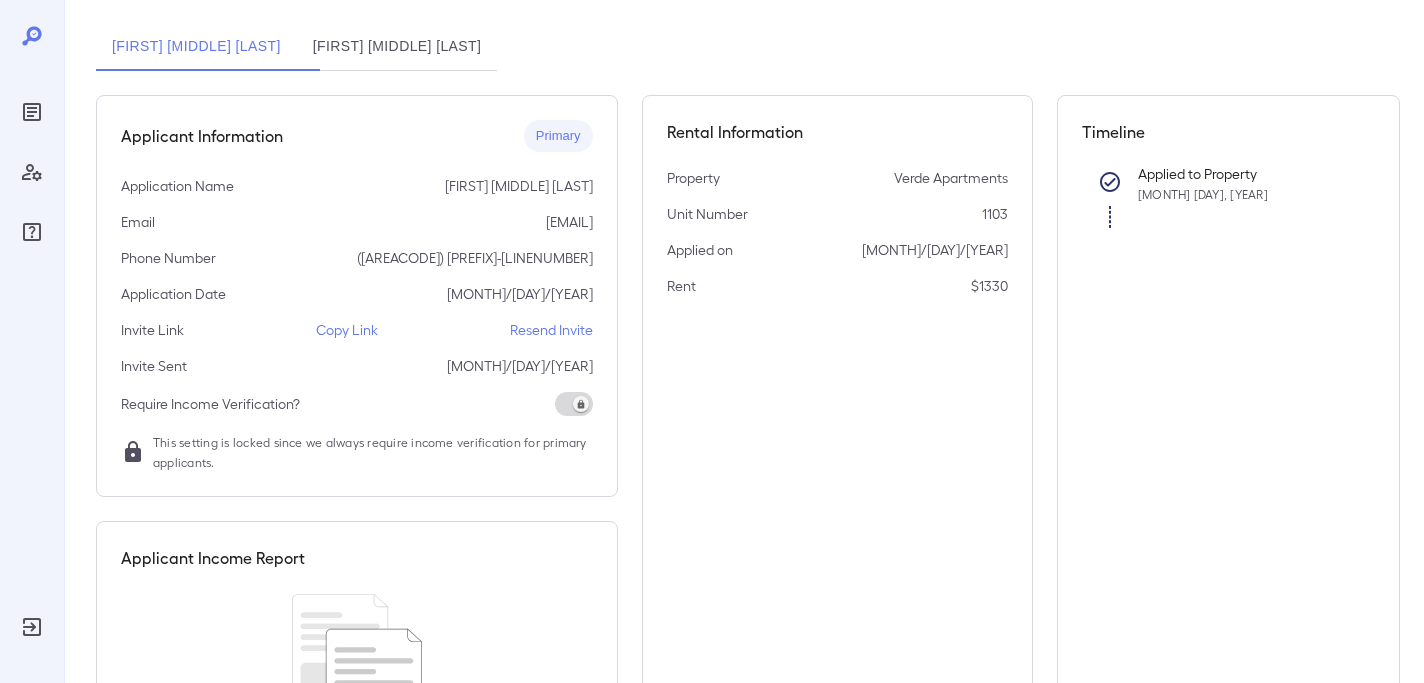 scroll, scrollTop: 135, scrollLeft: 0, axis: vertical 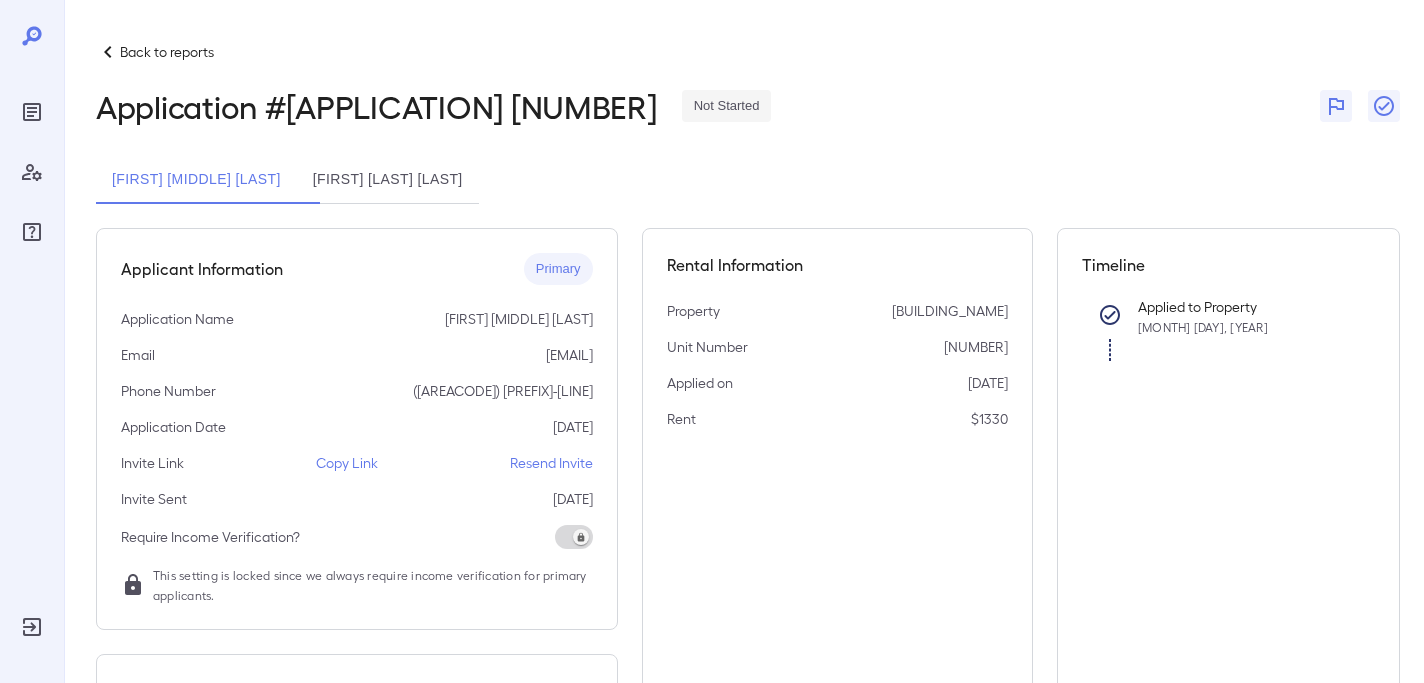 click on "Back to reports Application # RPAS249110320250709 Not Started" at bounding box center [748, 82] 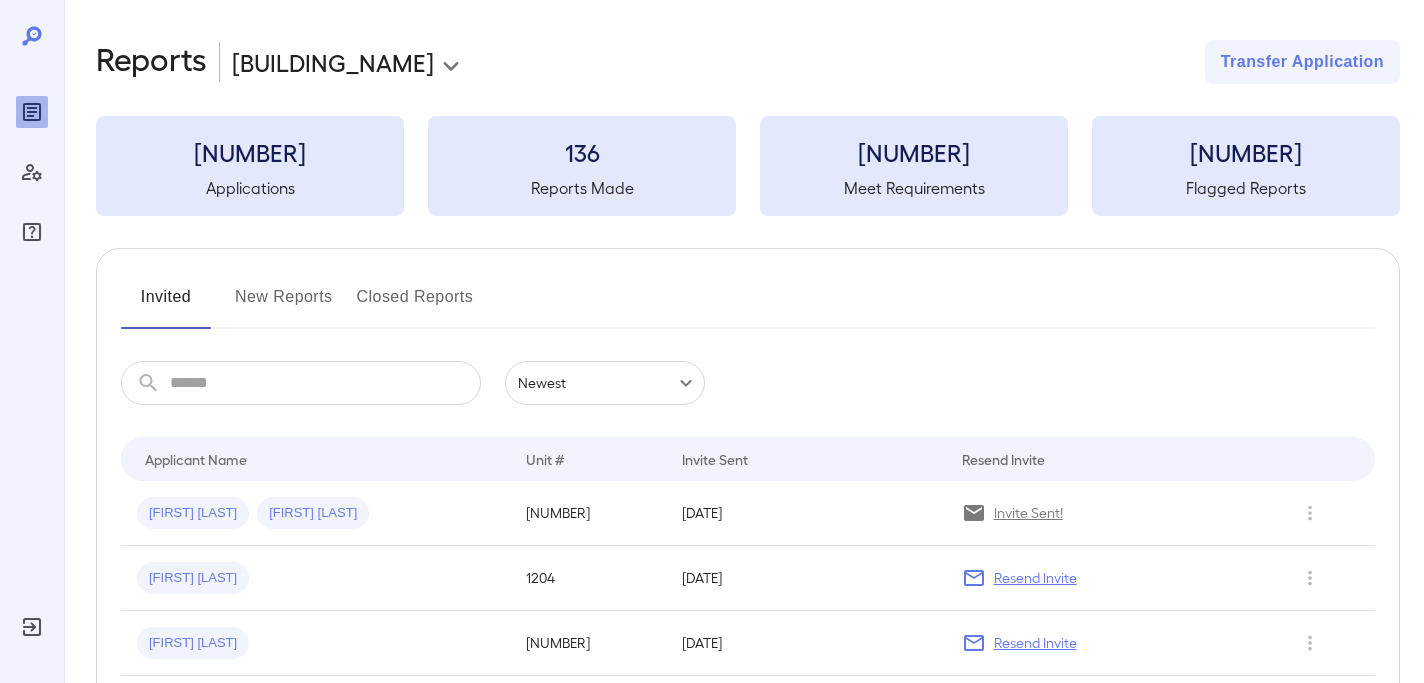 click on "New Reports" at bounding box center (284, 305) 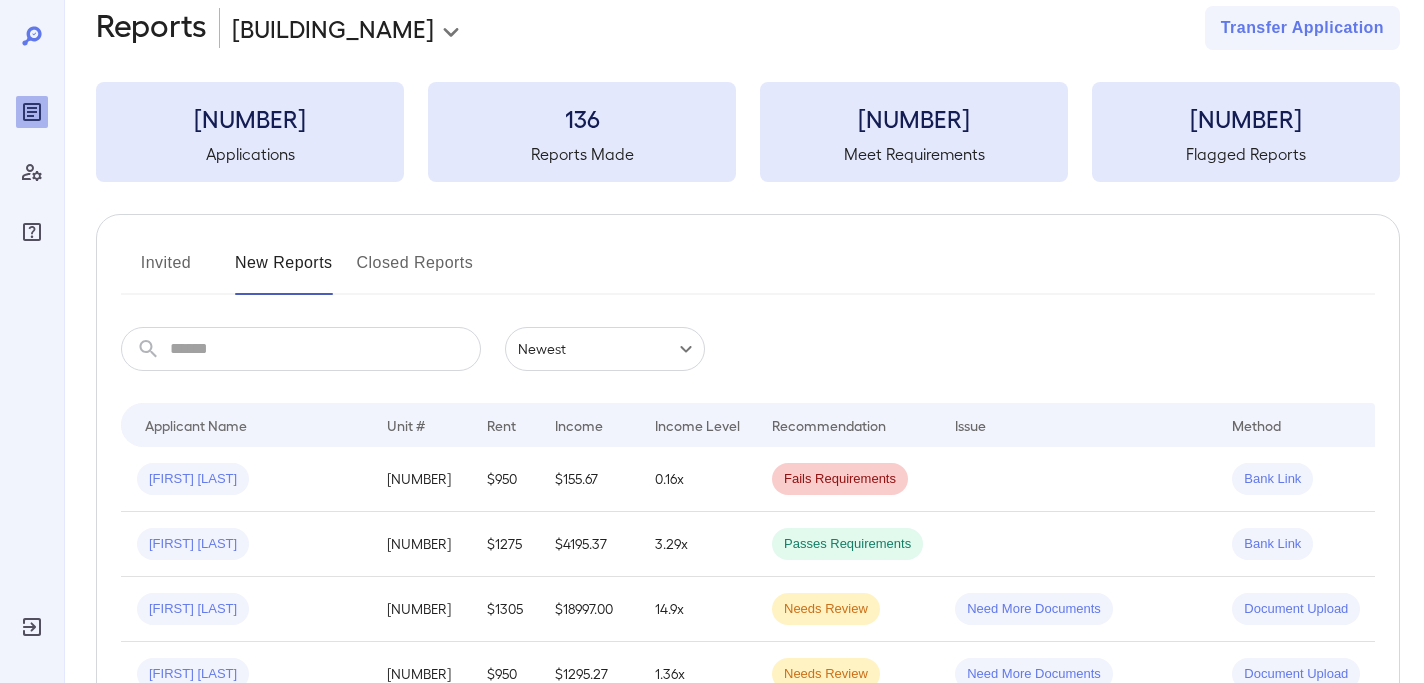scroll, scrollTop: 43, scrollLeft: 0, axis: vertical 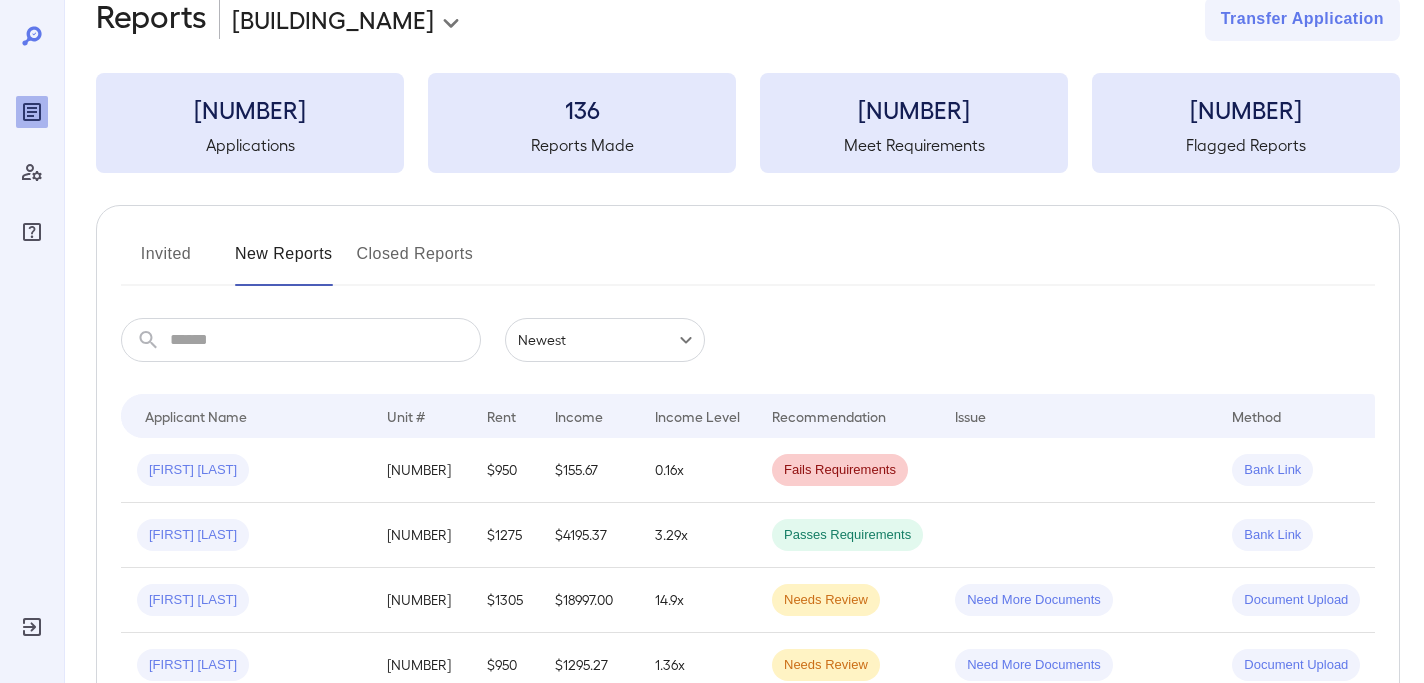 click on "Invited" at bounding box center [166, 262] 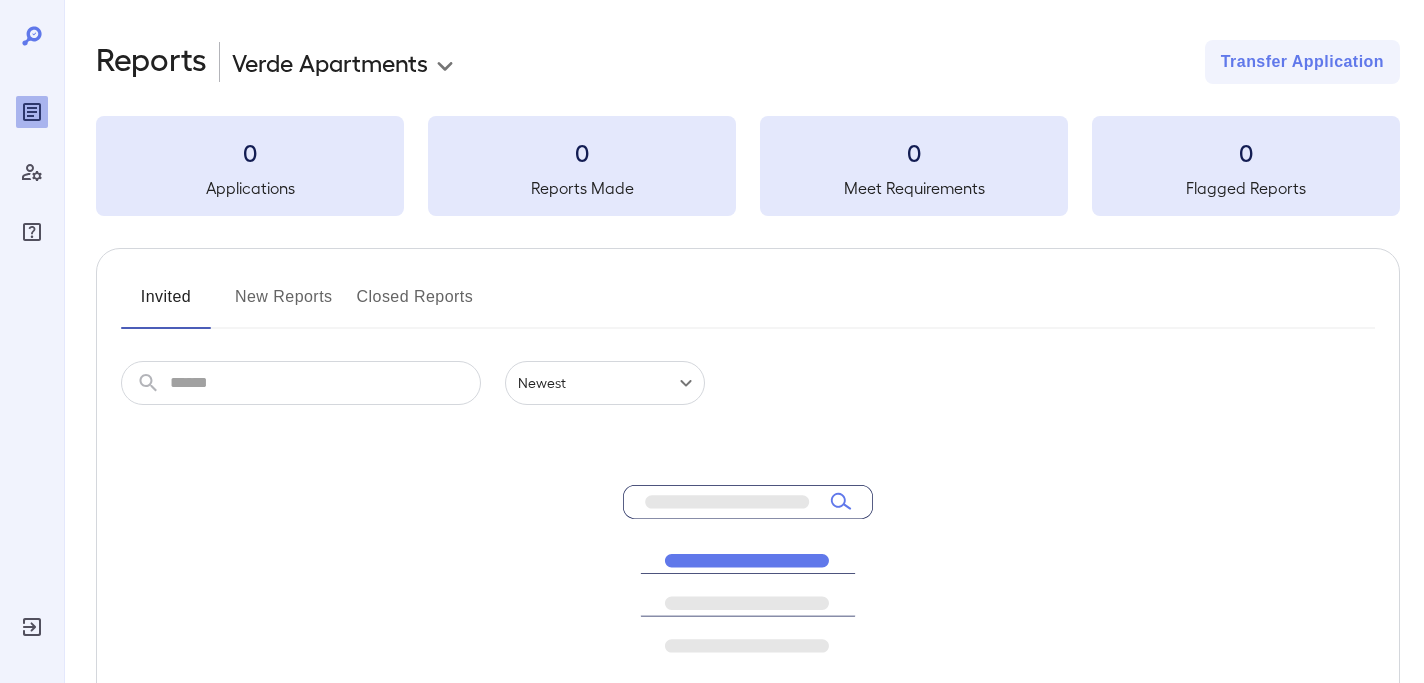 scroll, scrollTop: 0, scrollLeft: 0, axis: both 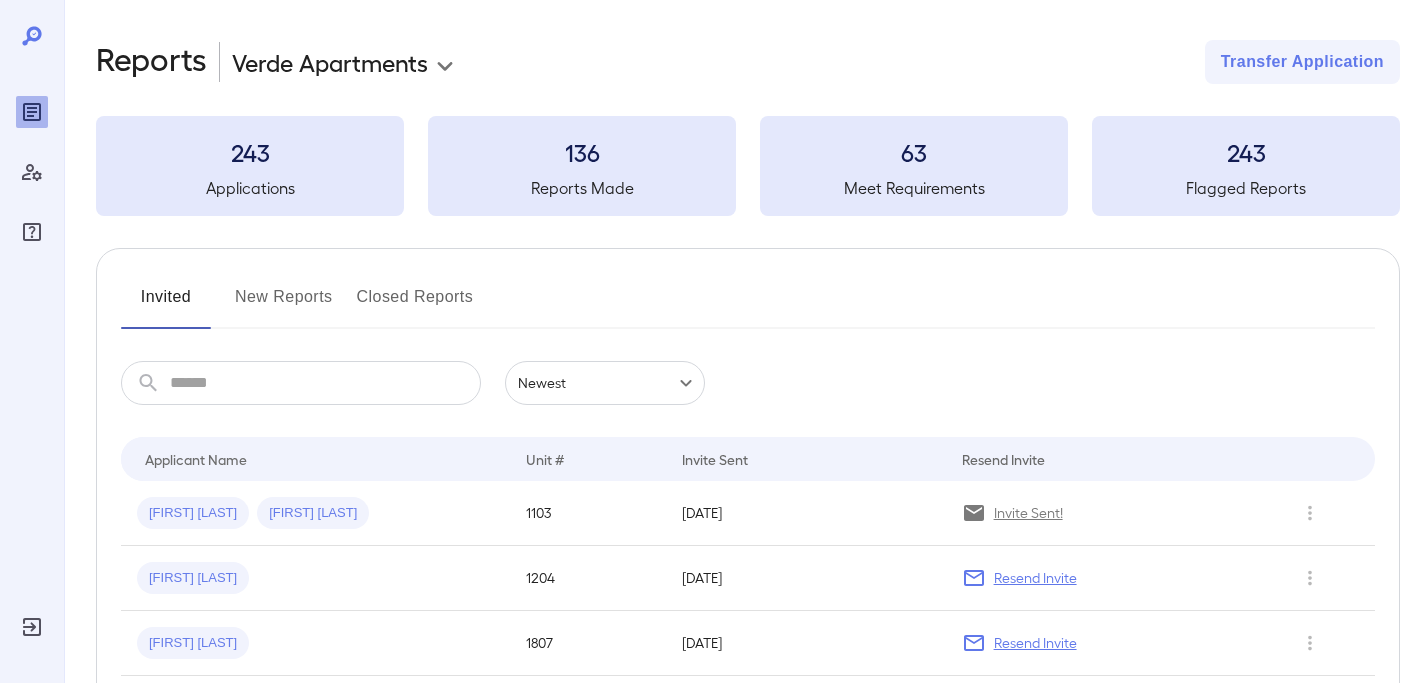 click on "New Reports" at bounding box center [284, 305] 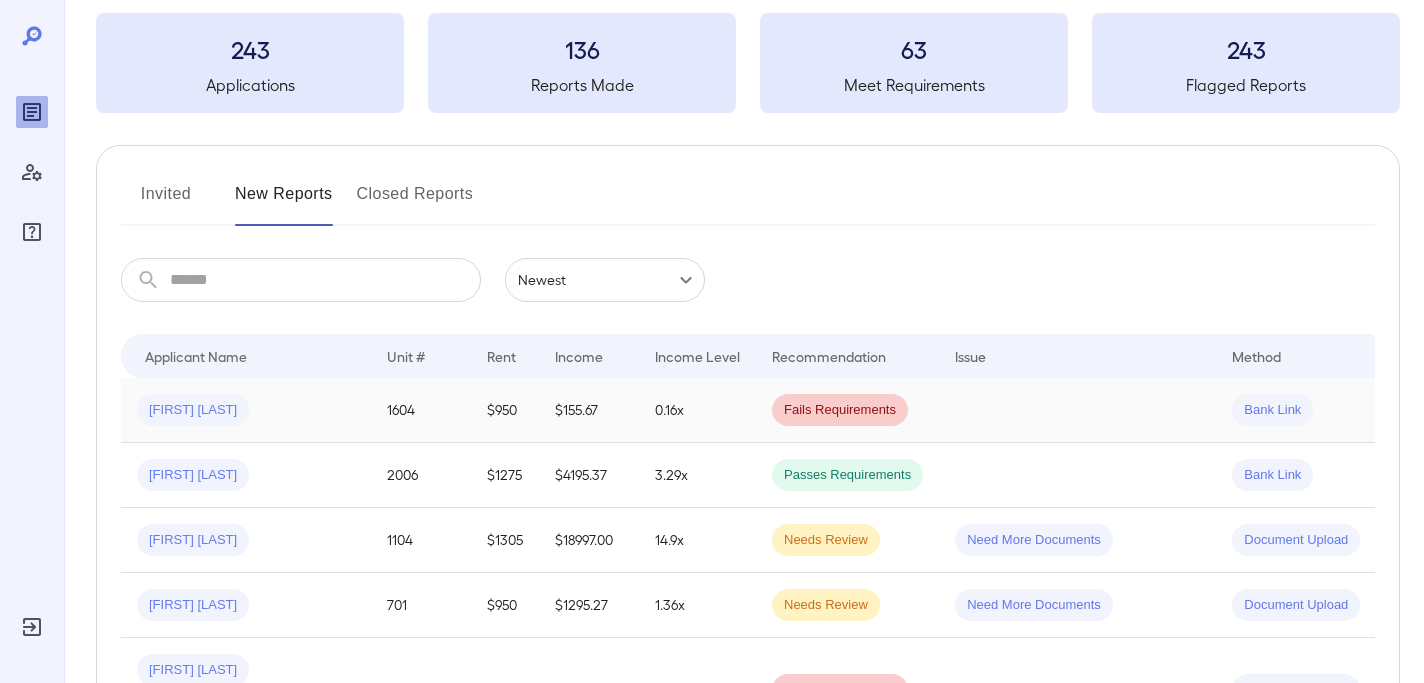 scroll, scrollTop: 114, scrollLeft: 0, axis: vertical 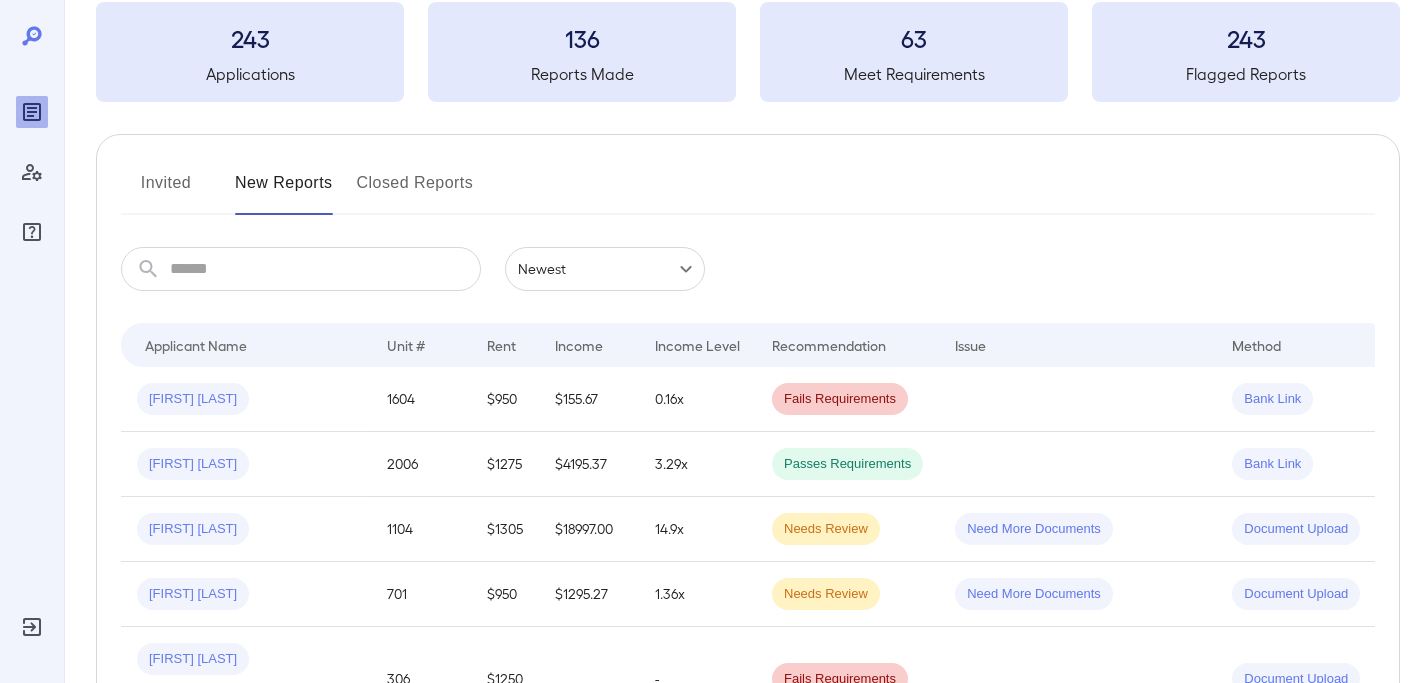 click on "Invited" at bounding box center [166, 191] 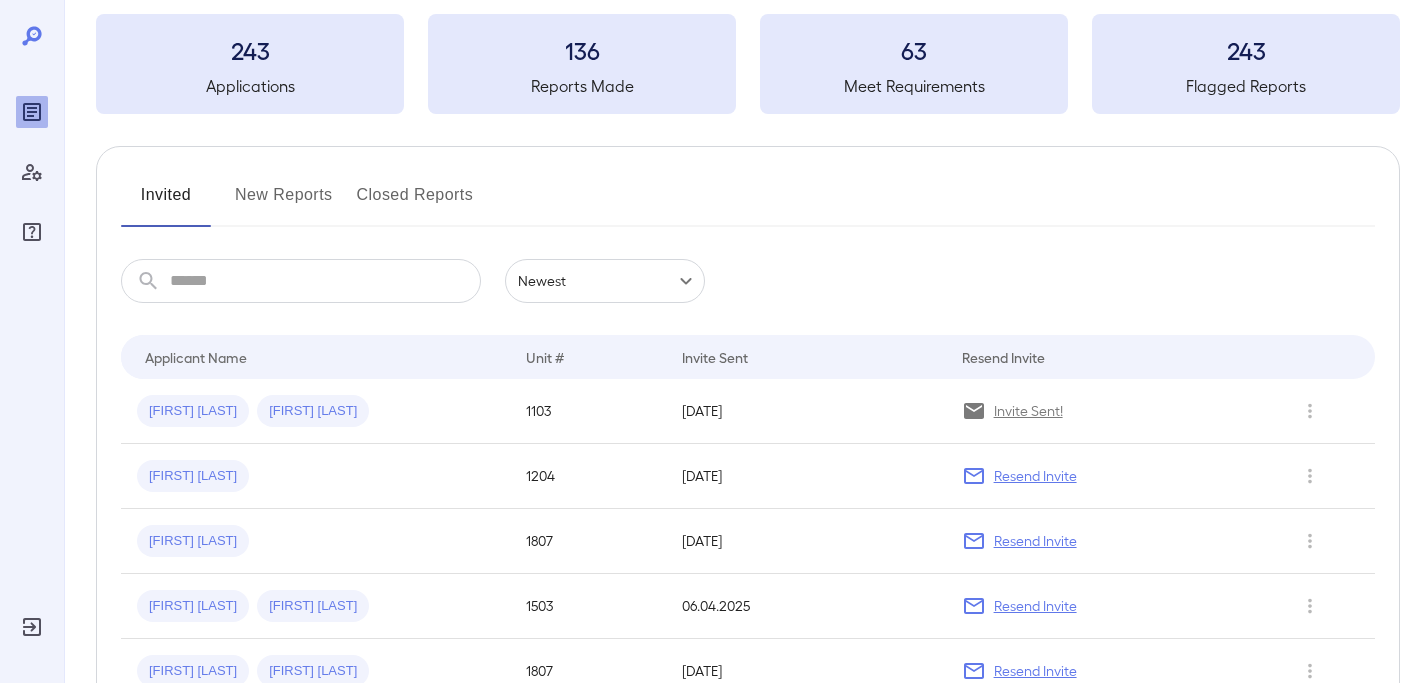 scroll, scrollTop: 130, scrollLeft: 0, axis: vertical 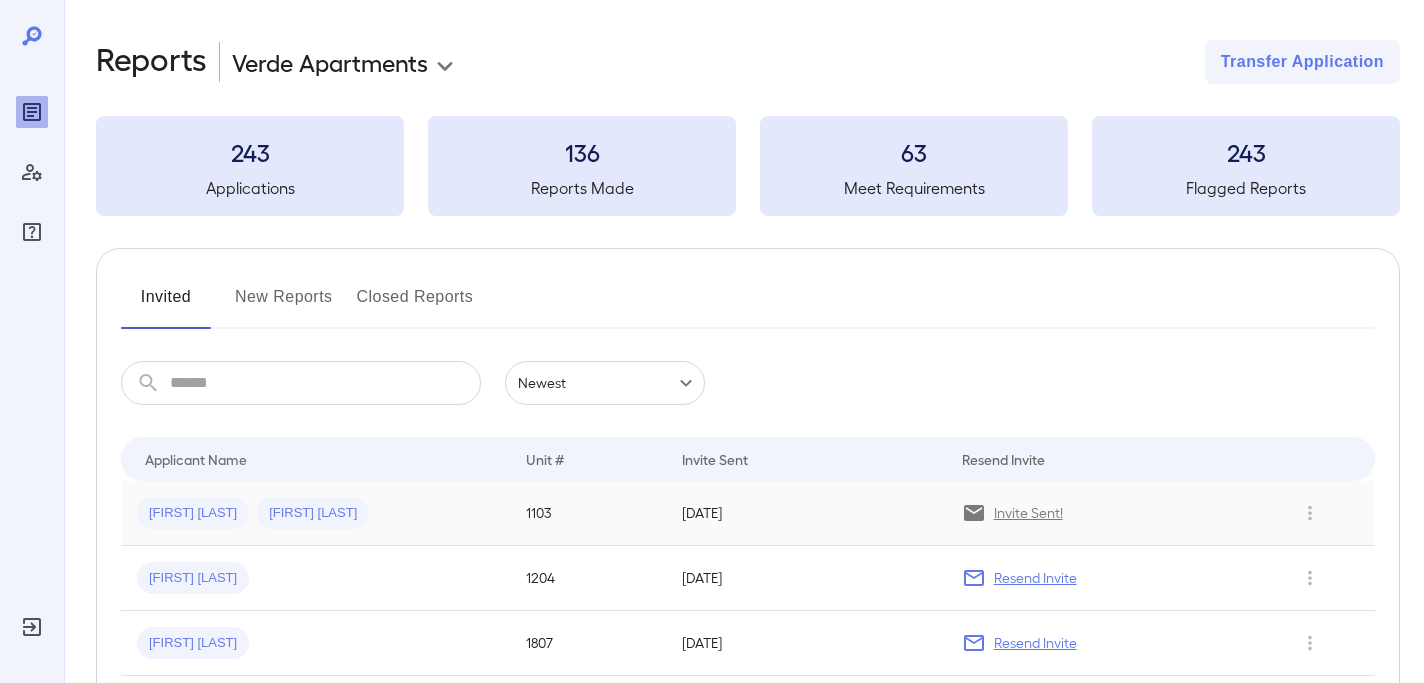 click on "[FIRST] [LAST]" at bounding box center (193, 513) 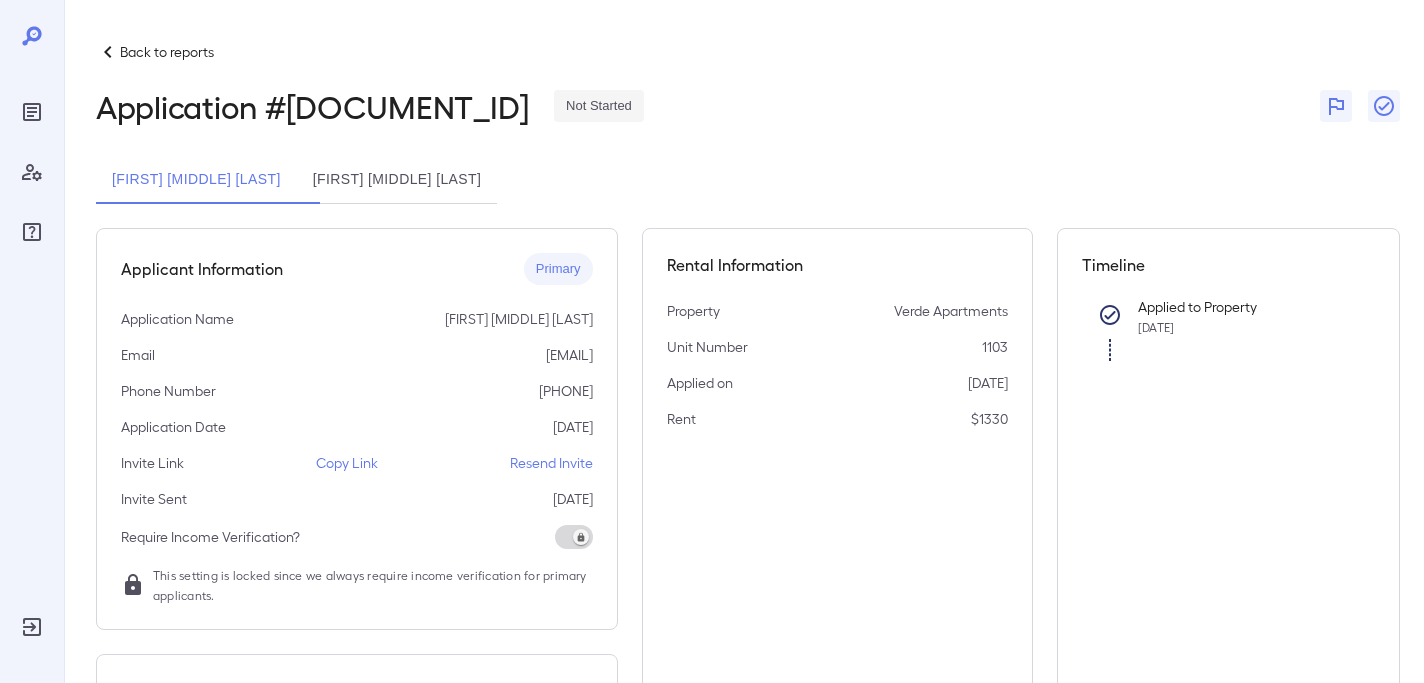click on "Dajuan Jordan Taylor" at bounding box center [397, 180] 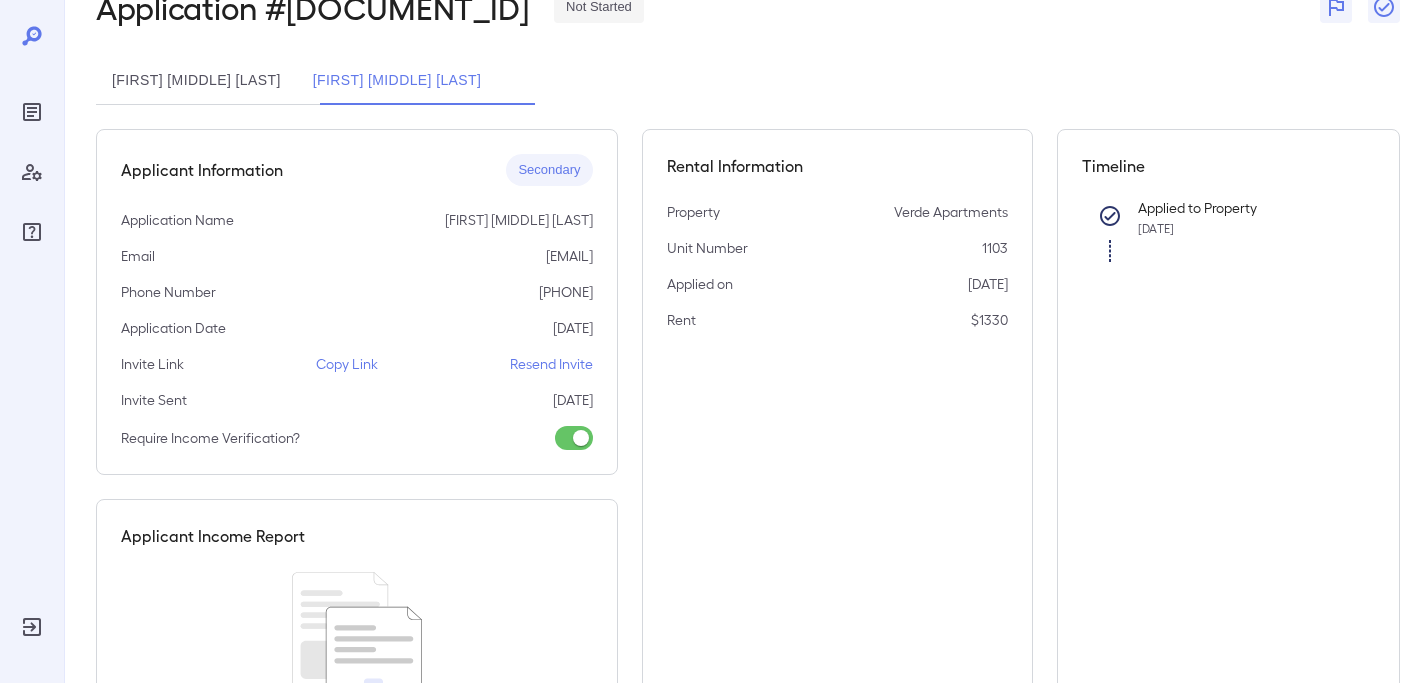scroll, scrollTop: 75, scrollLeft: 0, axis: vertical 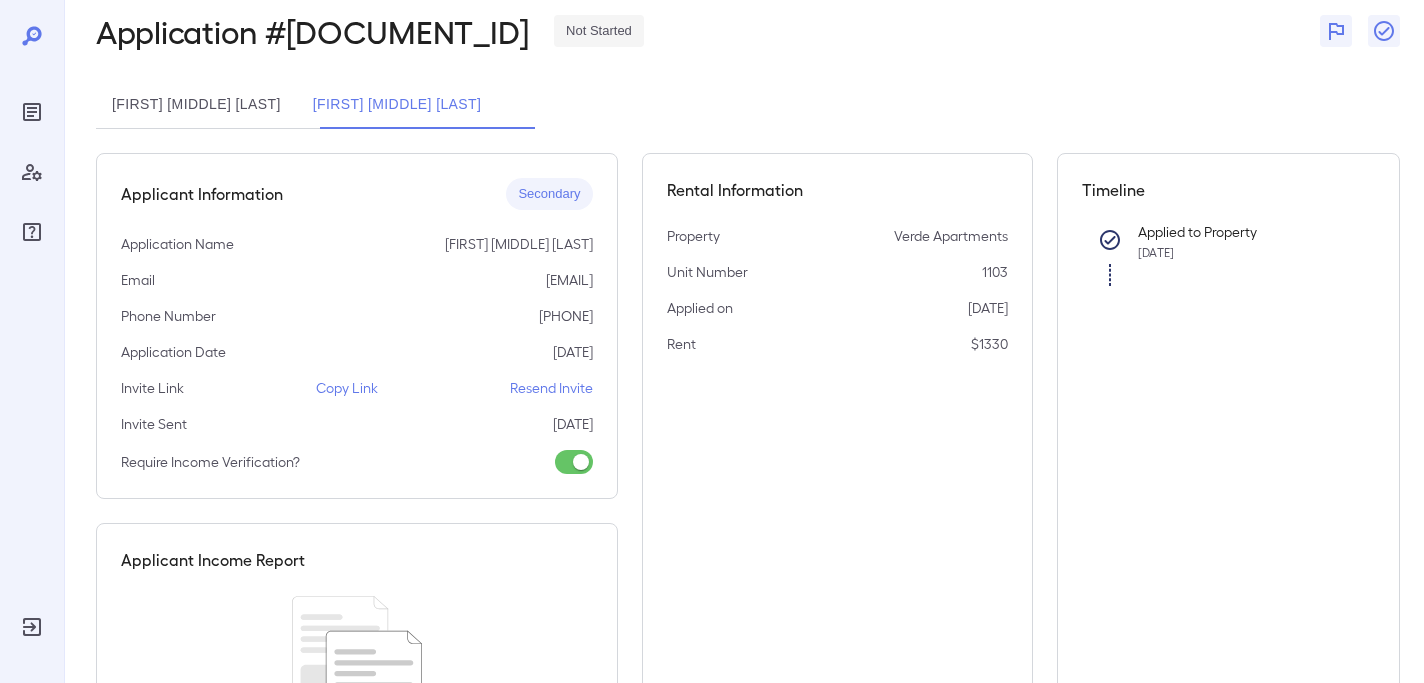 click on "Resend Invite" at bounding box center [551, 388] 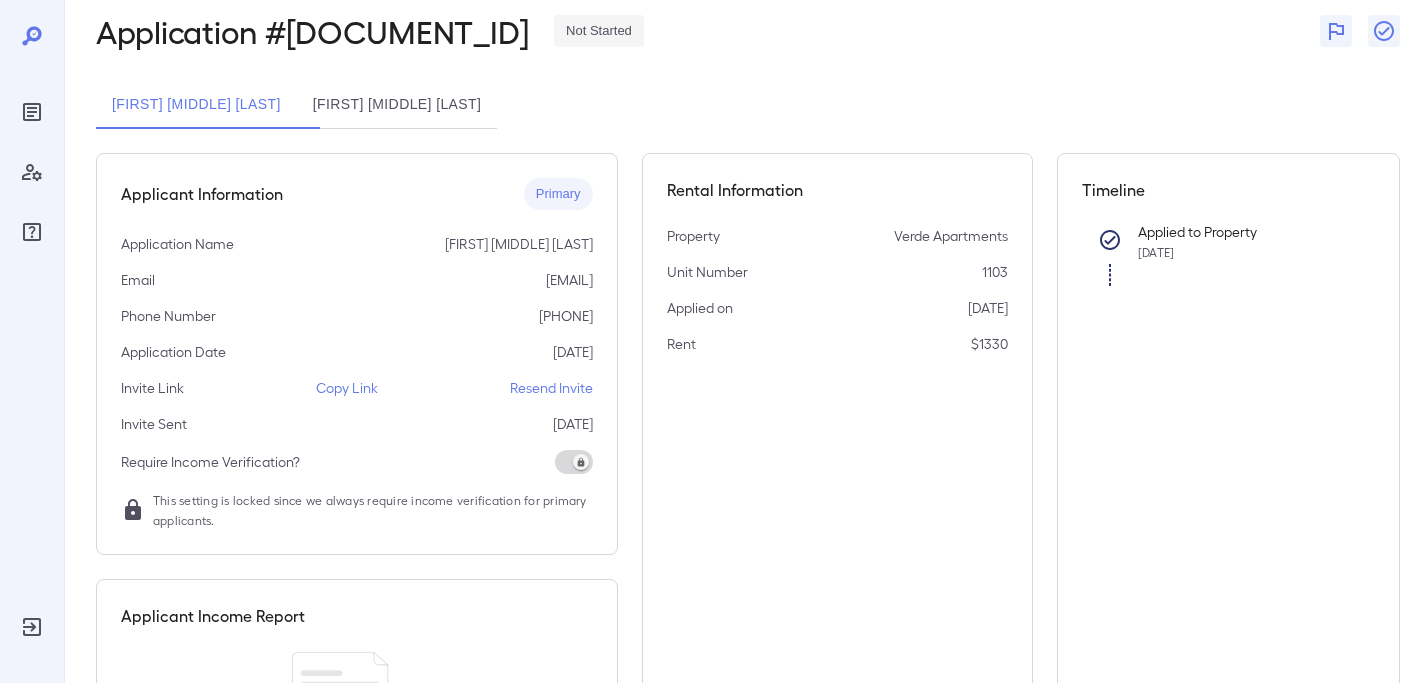 click on "Dajuan Jordan Taylor" at bounding box center [397, 105] 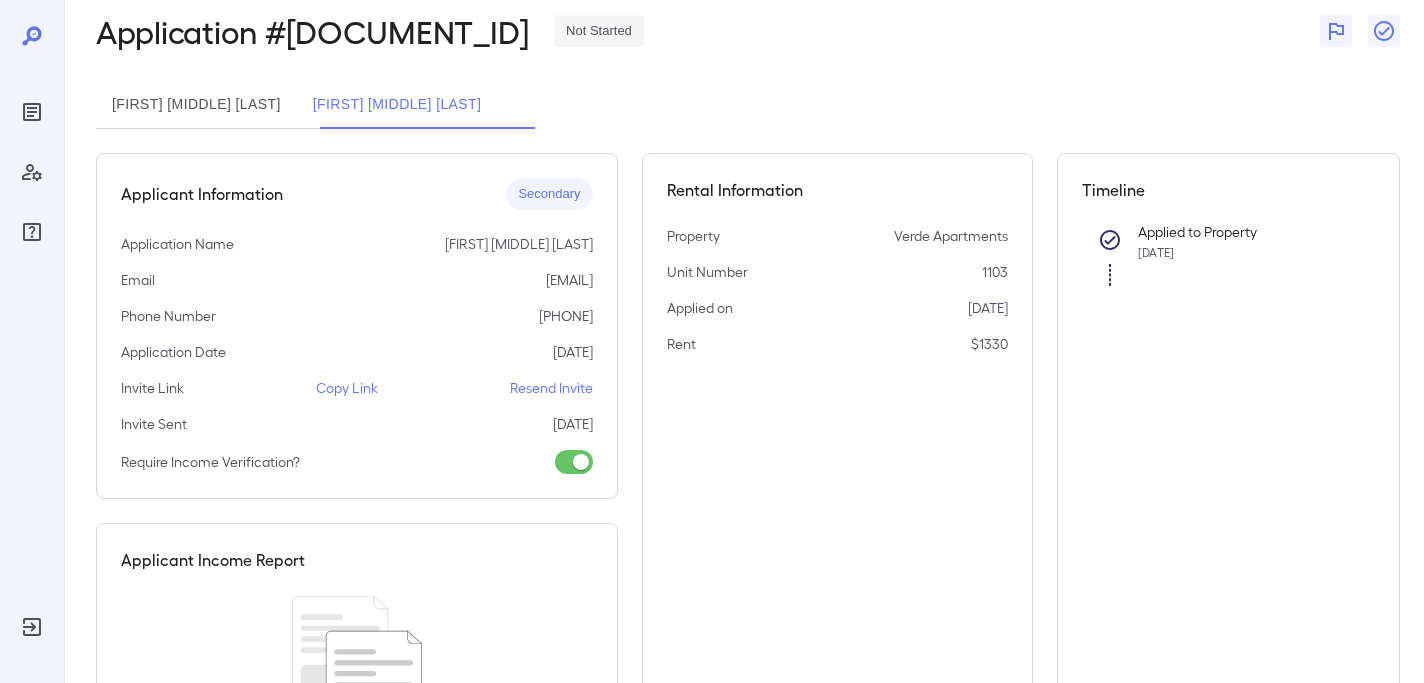 click on "Darren Charles Miller" at bounding box center [196, 105] 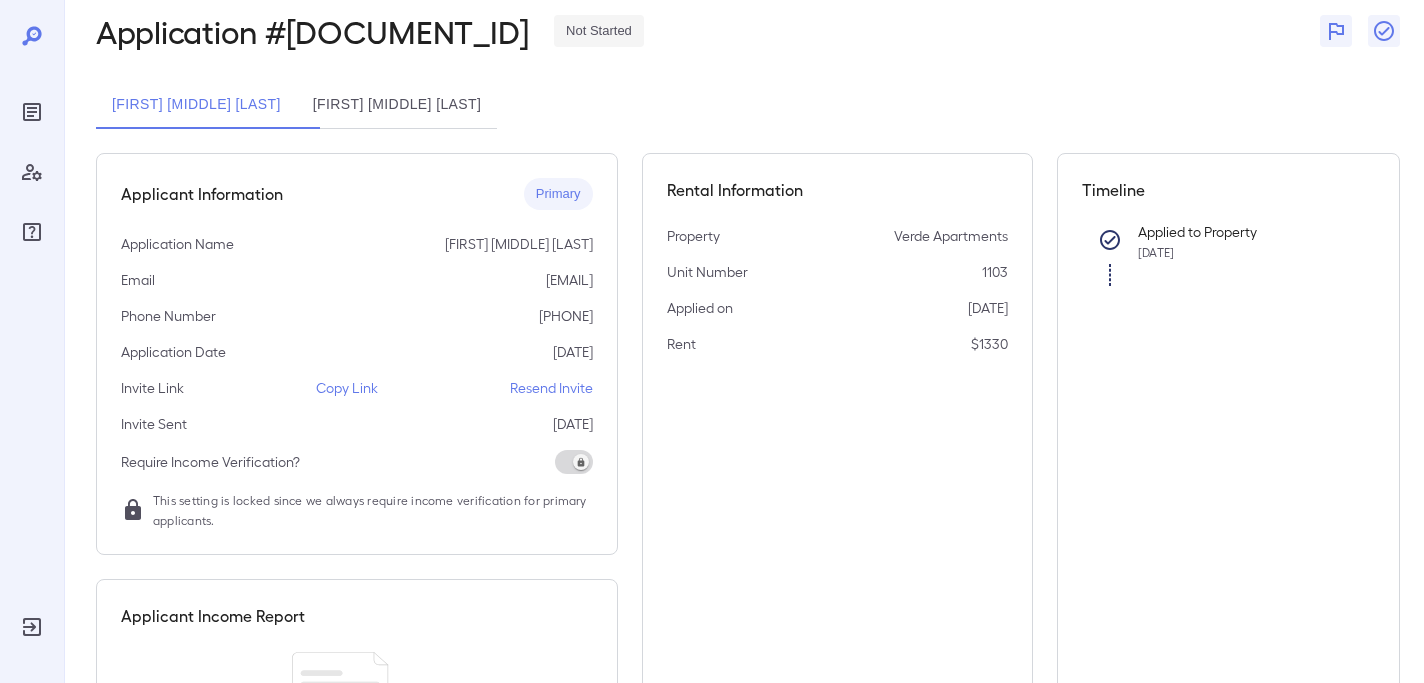 click on "Dajuan Jordan Taylor" at bounding box center (397, 105) 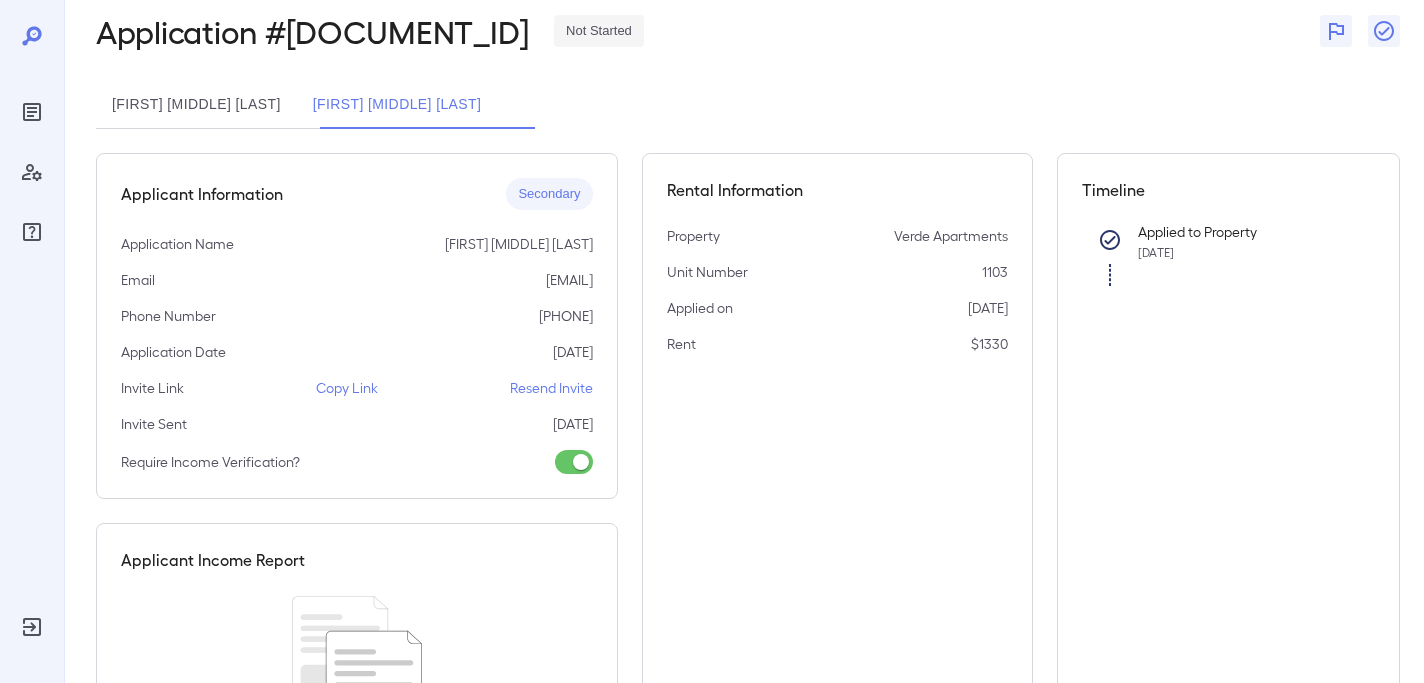 click on "Darren Charles Miller" at bounding box center [196, 105] 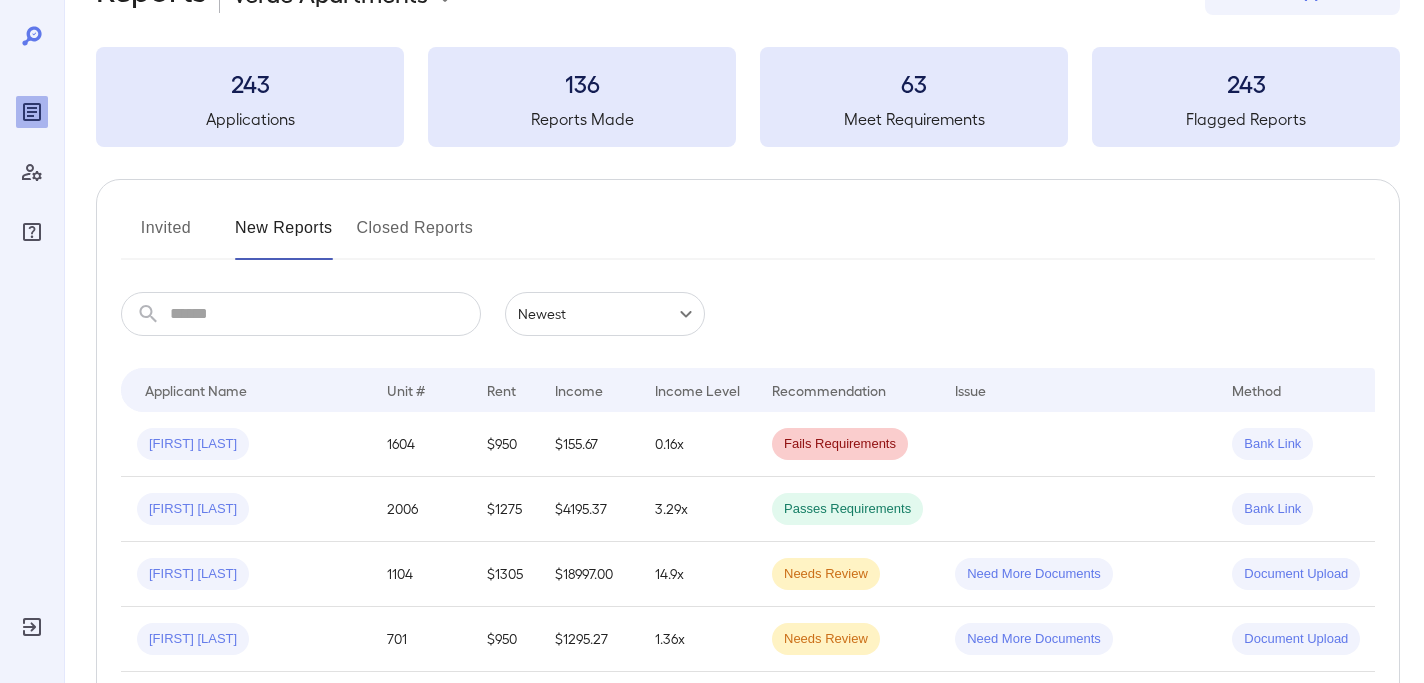 scroll, scrollTop: 80, scrollLeft: 0, axis: vertical 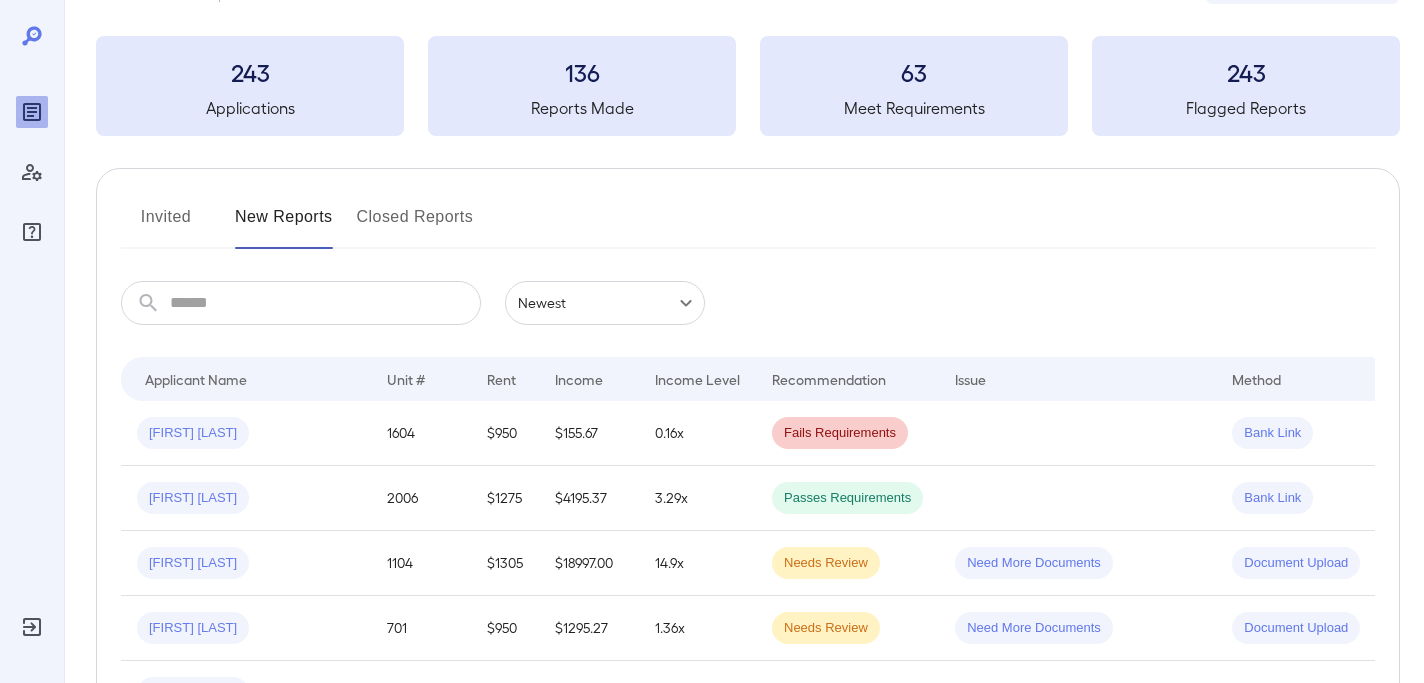 click on "Invited" at bounding box center (166, 225) 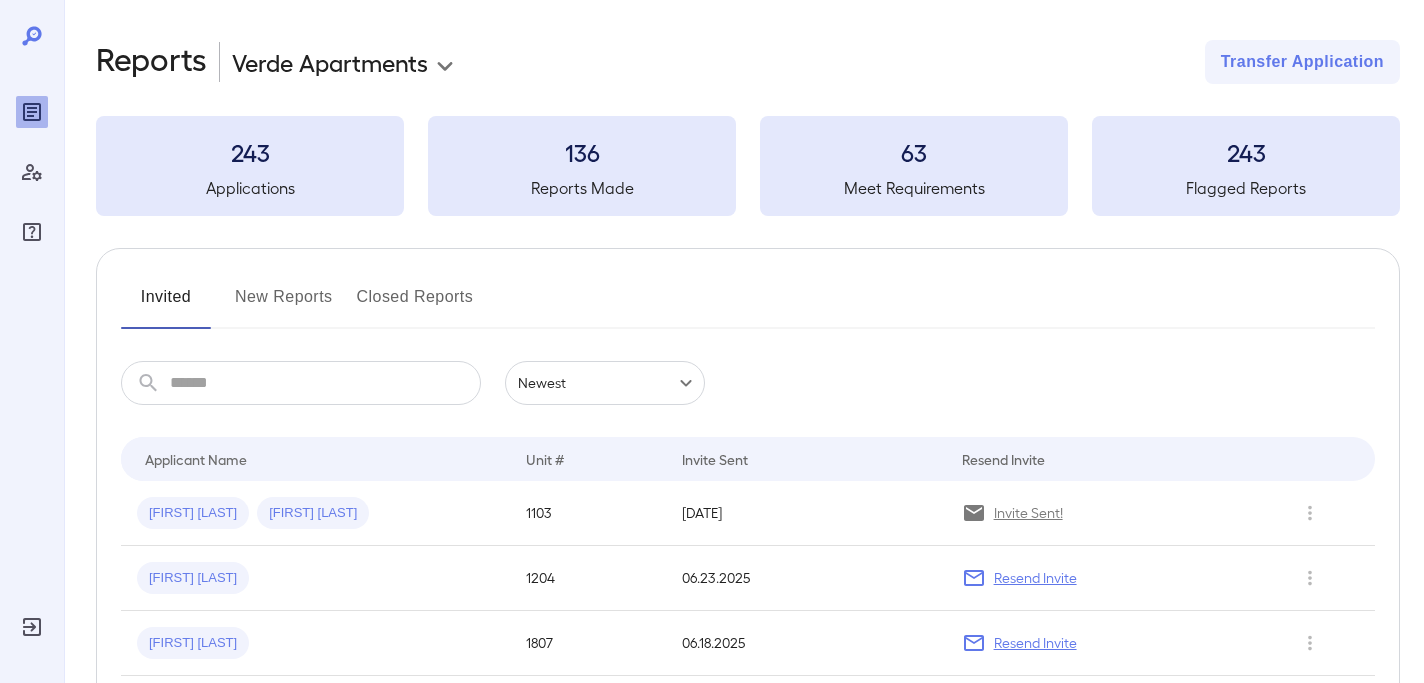 scroll, scrollTop: 45, scrollLeft: 0, axis: vertical 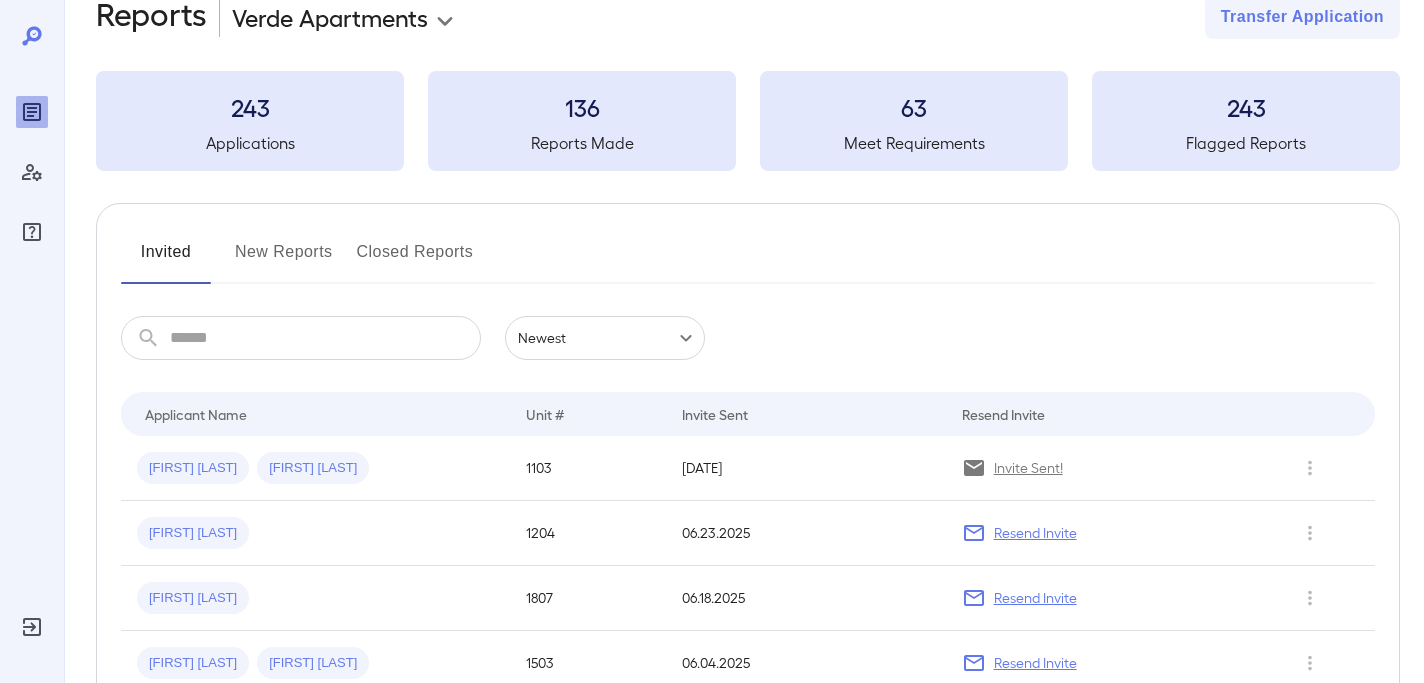 click on "New Reports" at bounding box center (284, 260) 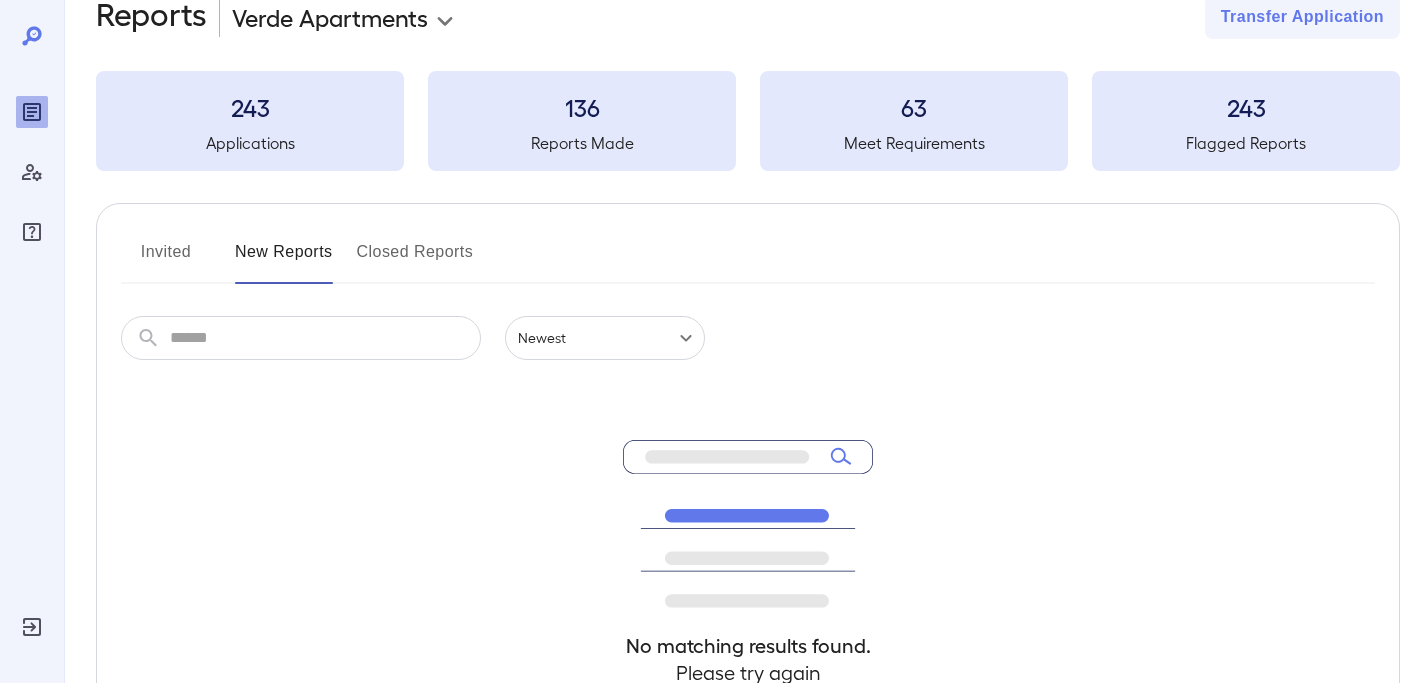 scroll, scrollTop: 0, scrollLeft: 0, axis: both 